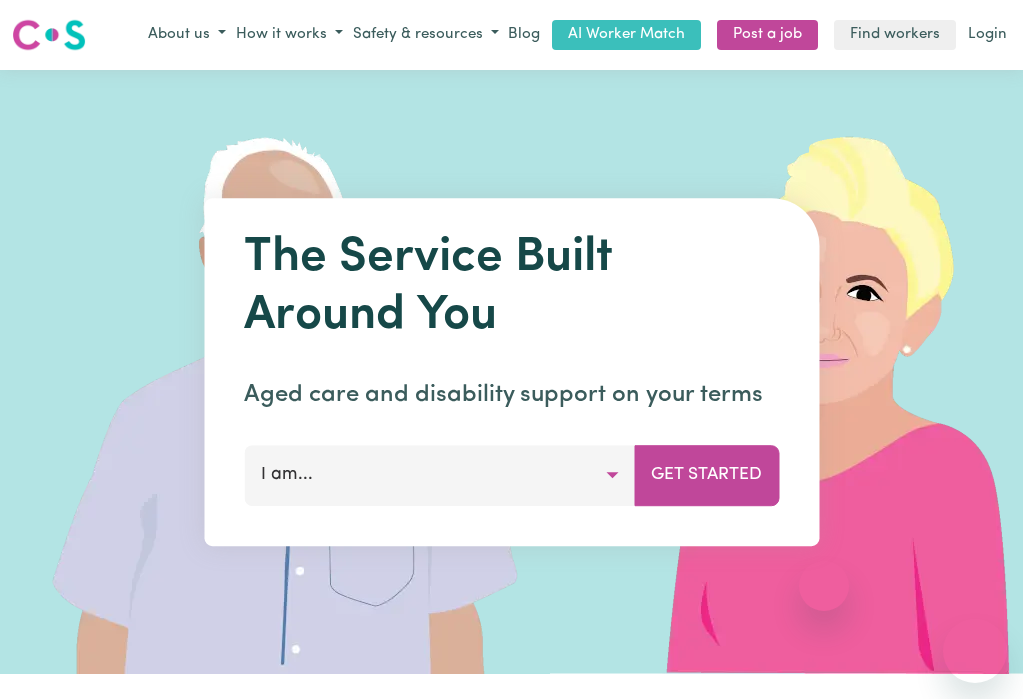 scroll, scrollTop: 0, scrollLeft: 0, axis: both 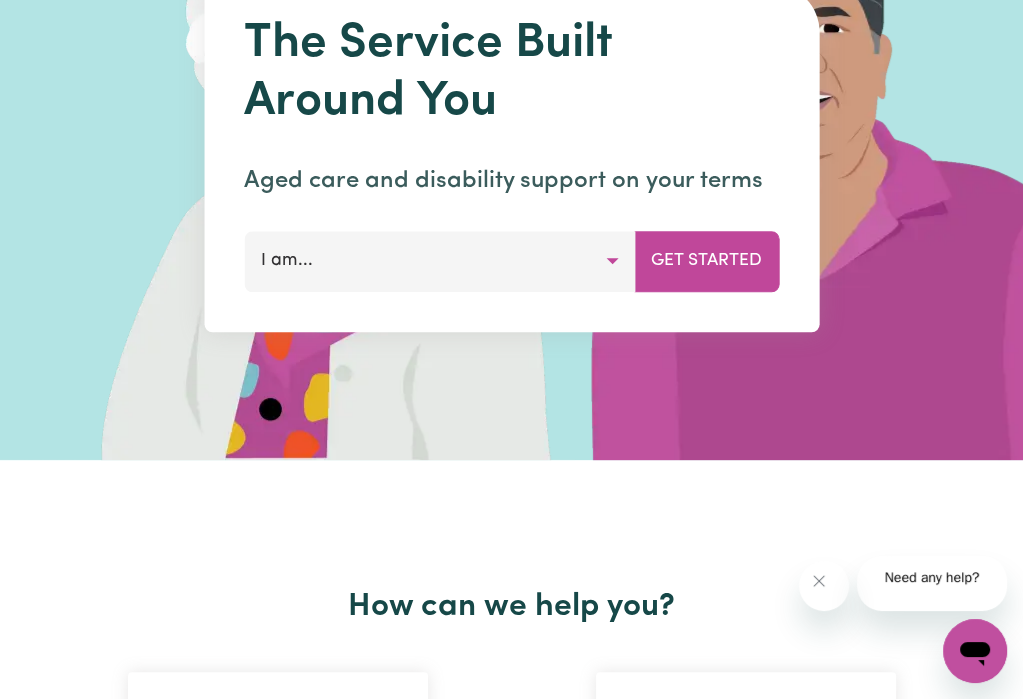 click on "I am..." at bounding box center (439, 261) 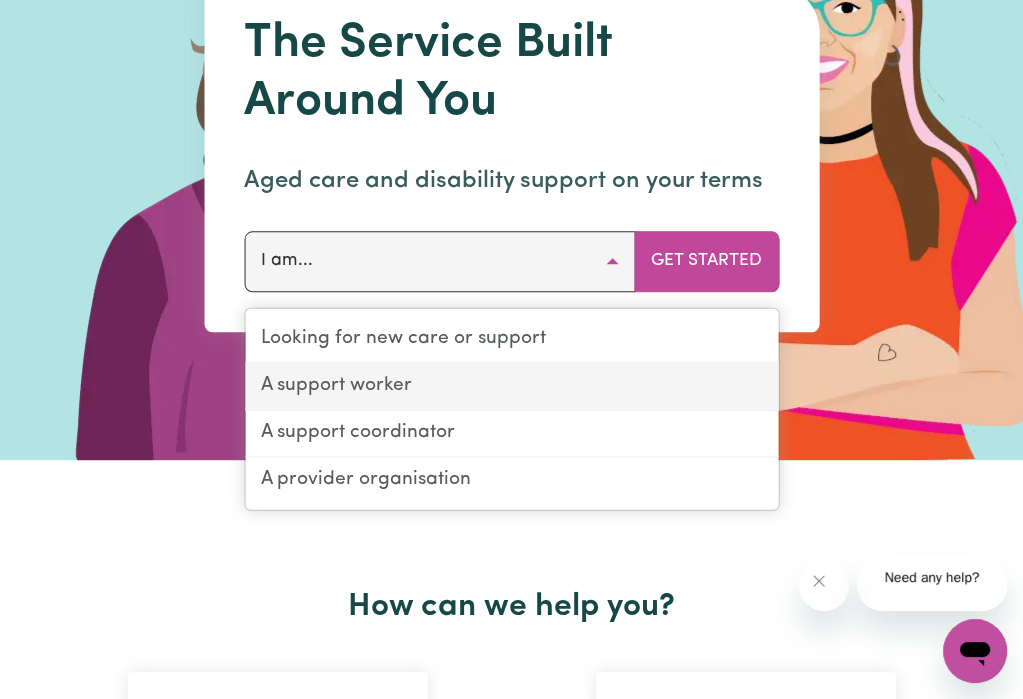 click on "A support worker" at bounding box center [511, 387] 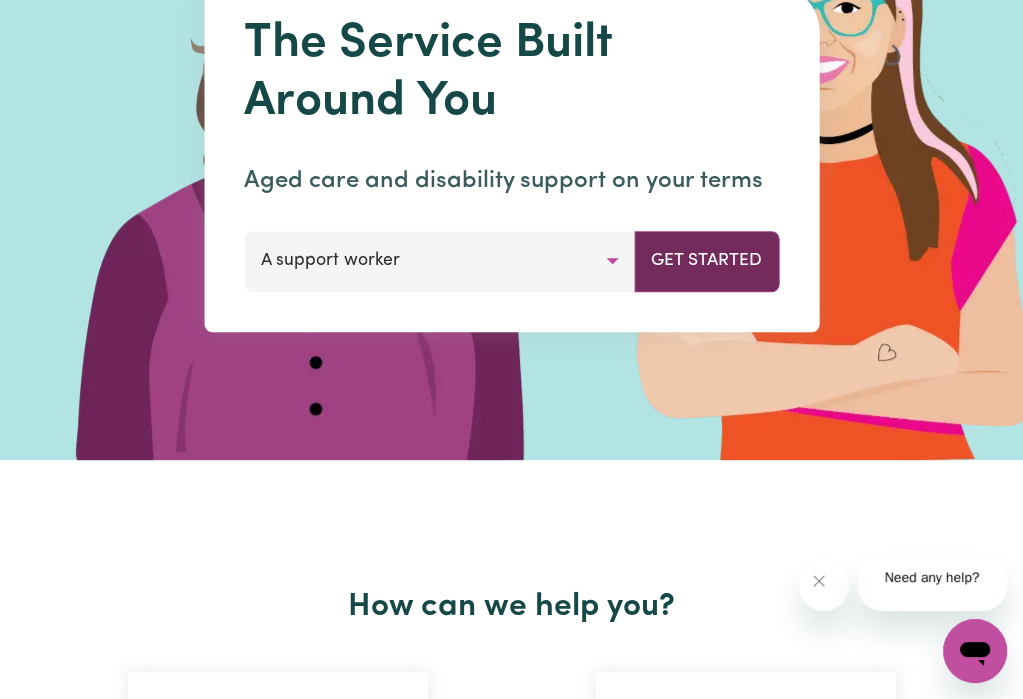 click on "Get Started" at bounding box center (706, 261) 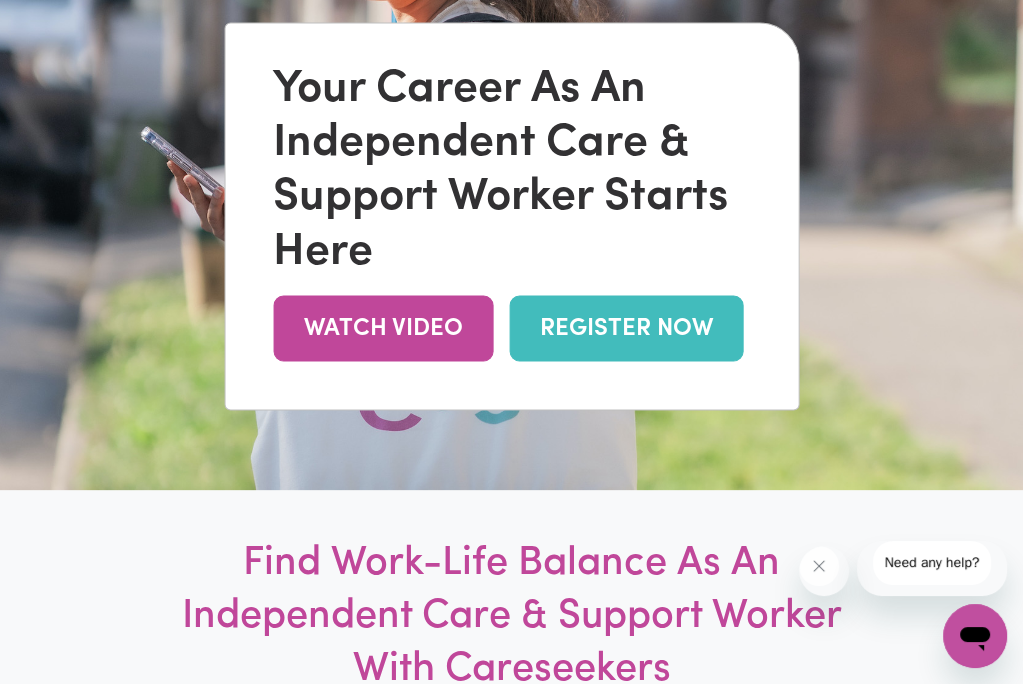 scroll, scrollTop: 265, scrollLeft: 0, axis: vertical 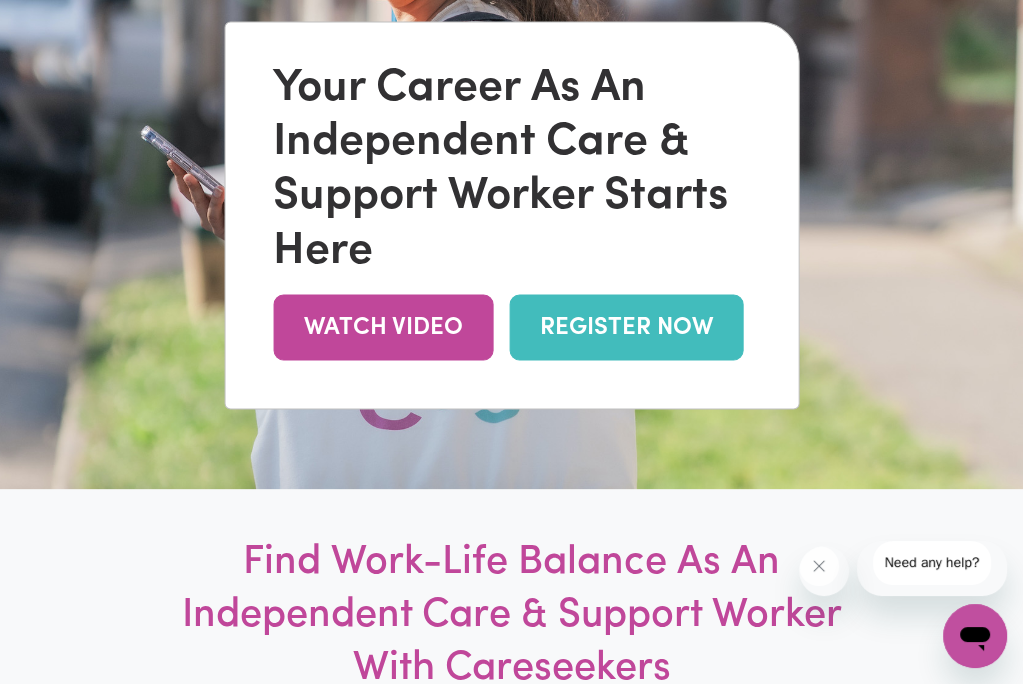 click on "REGISTER NOW" at bounding box center [626, 327] 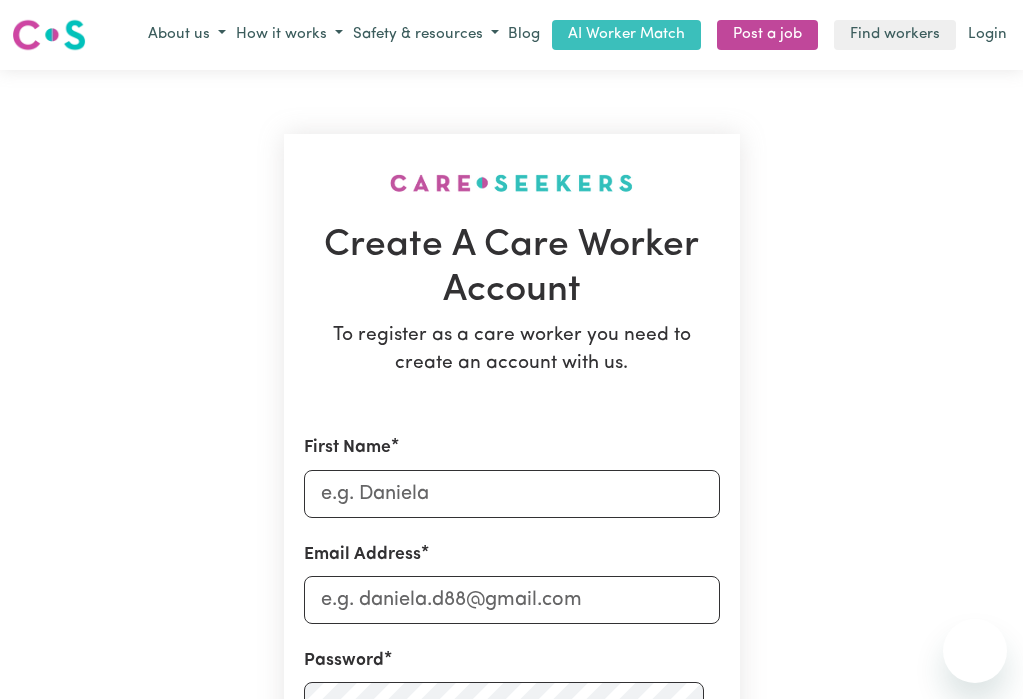 scroll, scrollTop: 0, scrollLeft: 0, axis: both 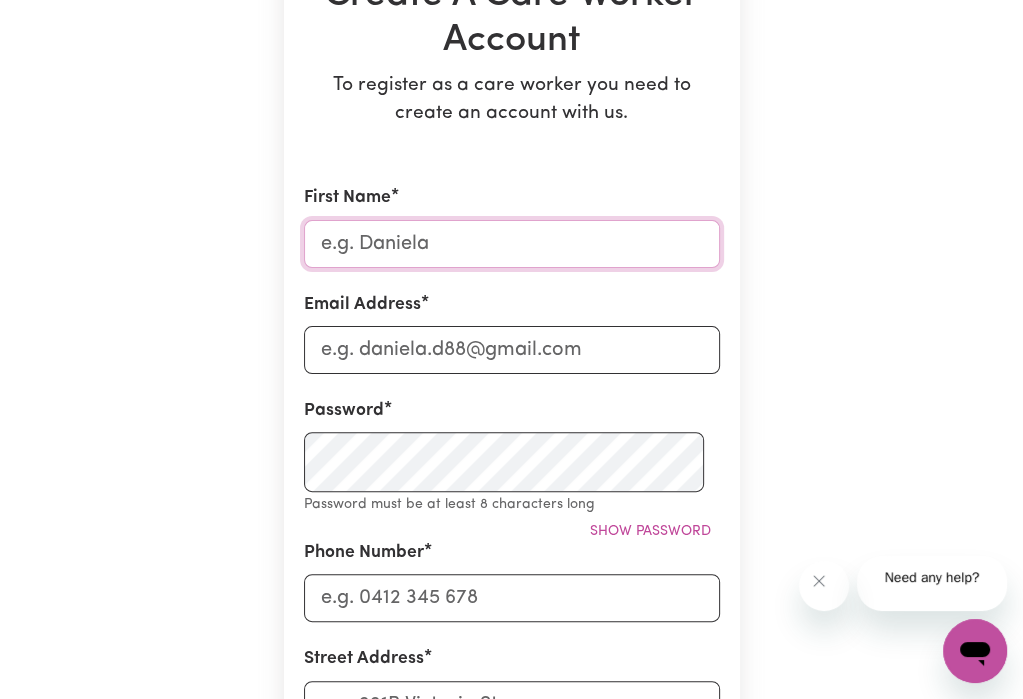 click on "First Name" at bounding box center (512, 244) 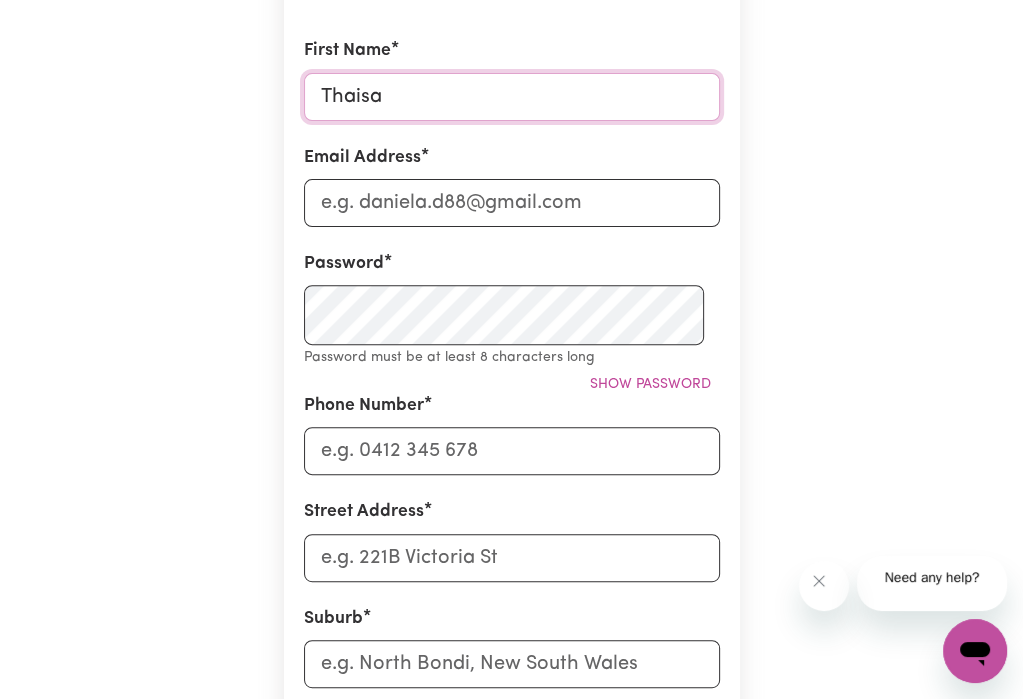 scroll, scrollTop: 398, scrollLeft: 0, axis: vertical 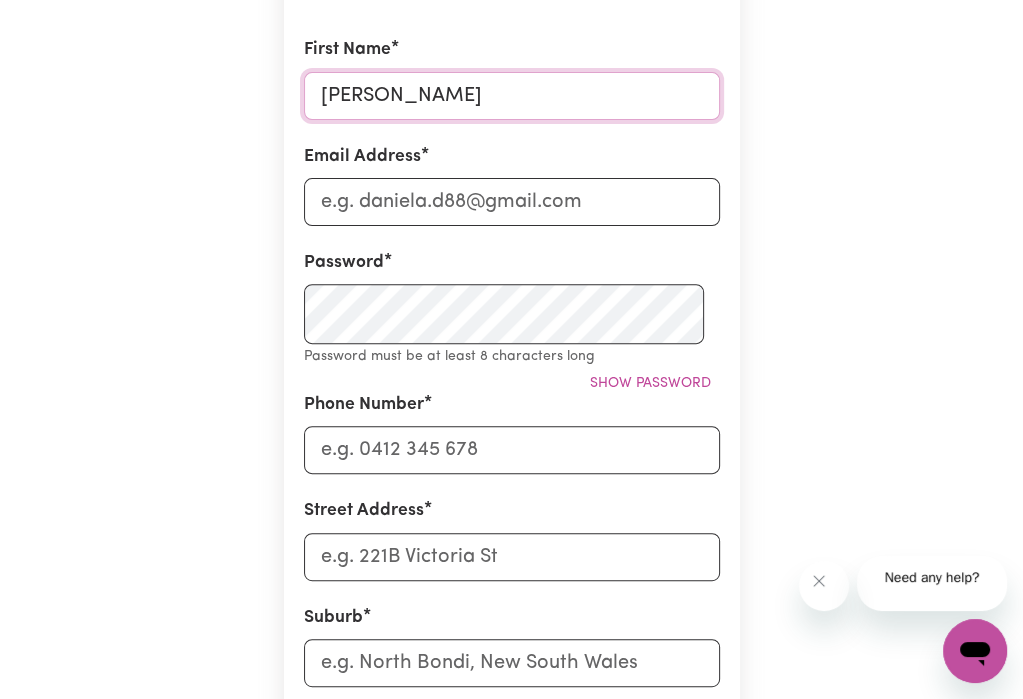 type on "[PERSON_NAME]" 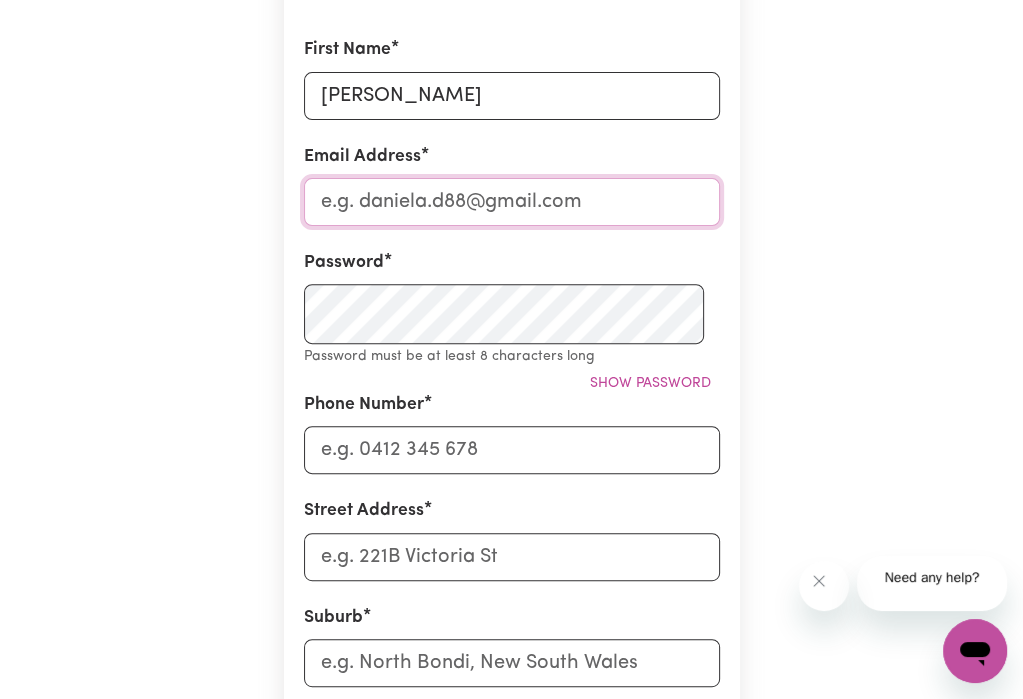click on "Email Address" at bounding box center (512, 202) 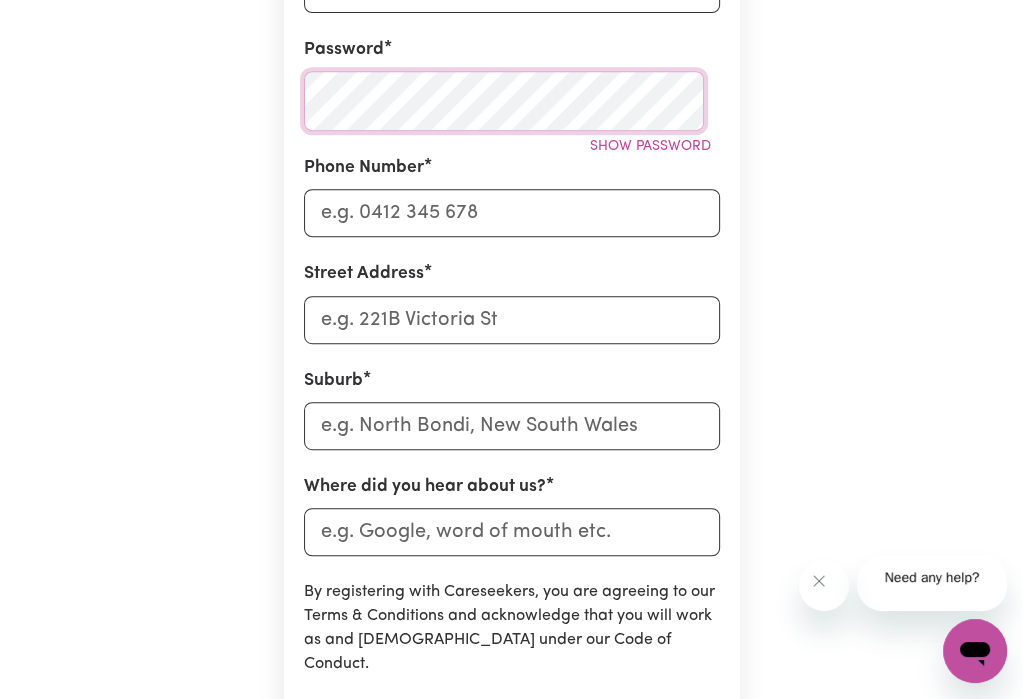 scroll, scrollTop: 612, scrollLeft: 0, axis: vertical 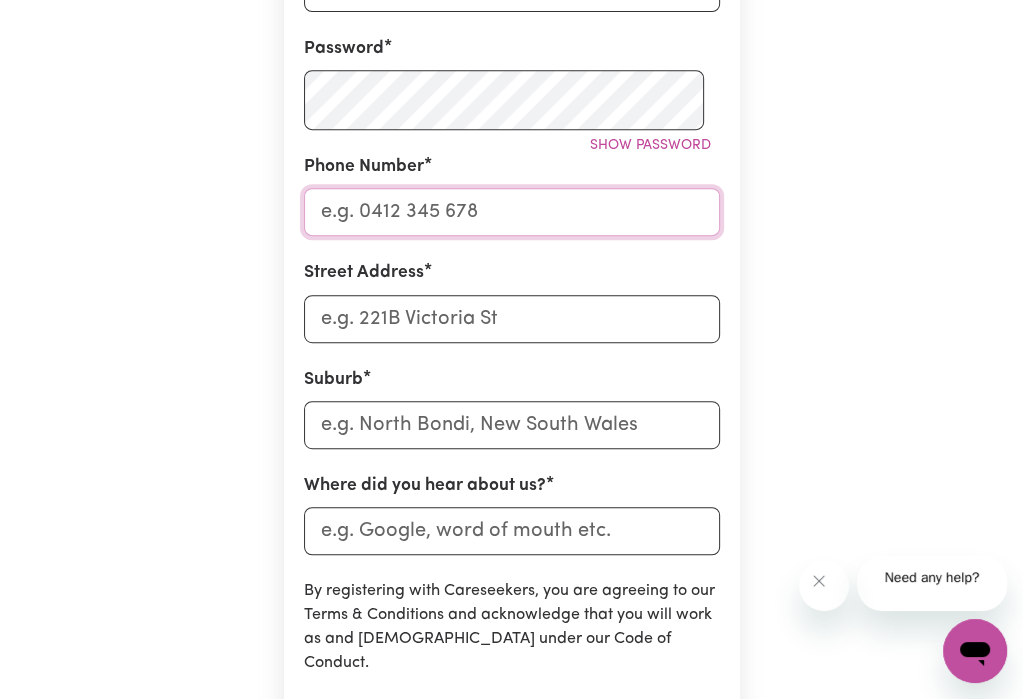 click on "Phone Number" at bounding box center [512, 212] 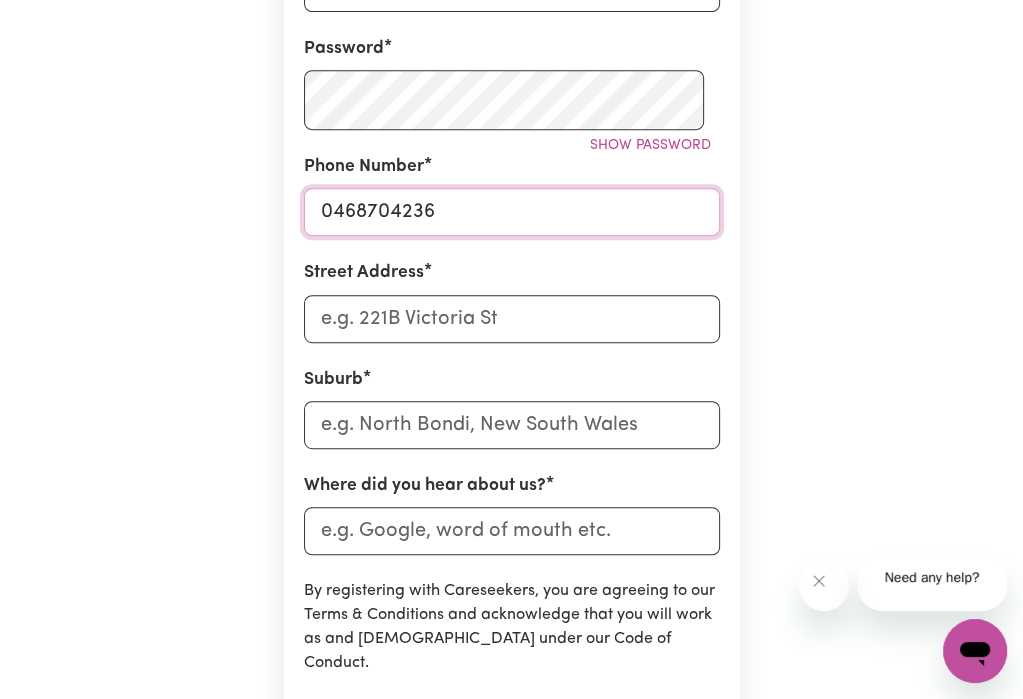 type on "0468704236" 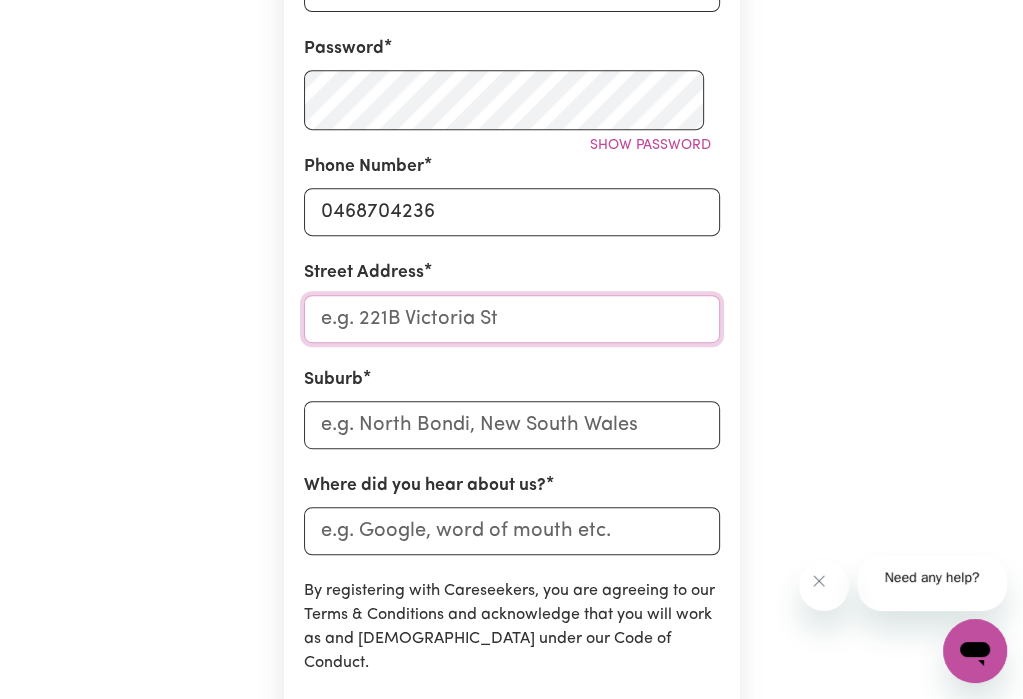 click on "Street Address" at bounding box center [512, 319] 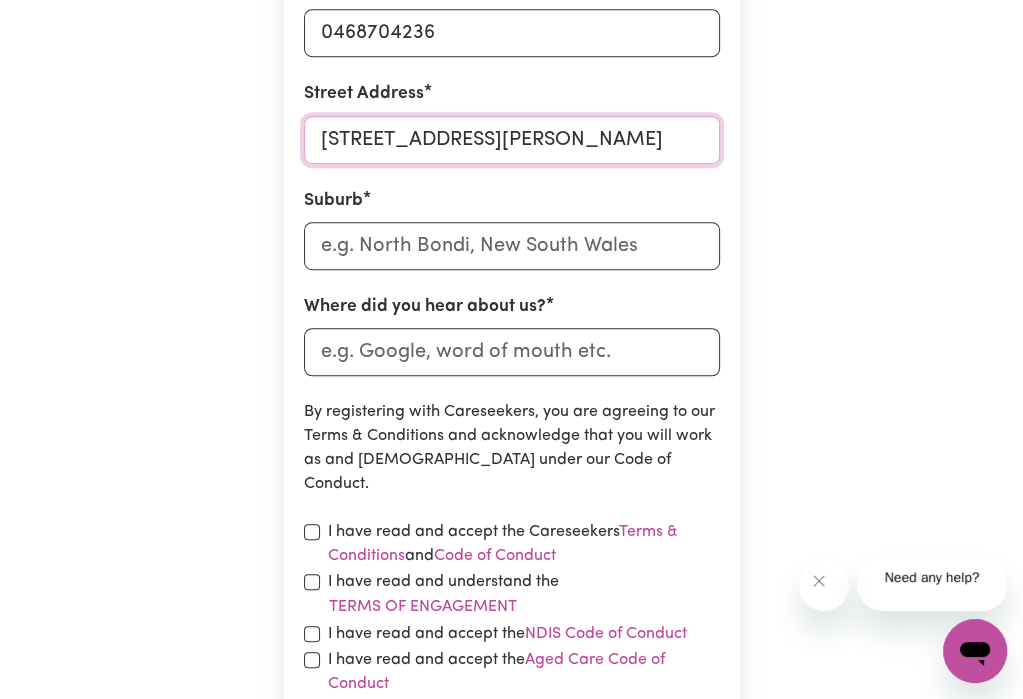 scroll, scrollTop: 792, scrollLeft: 0, axis: vertical 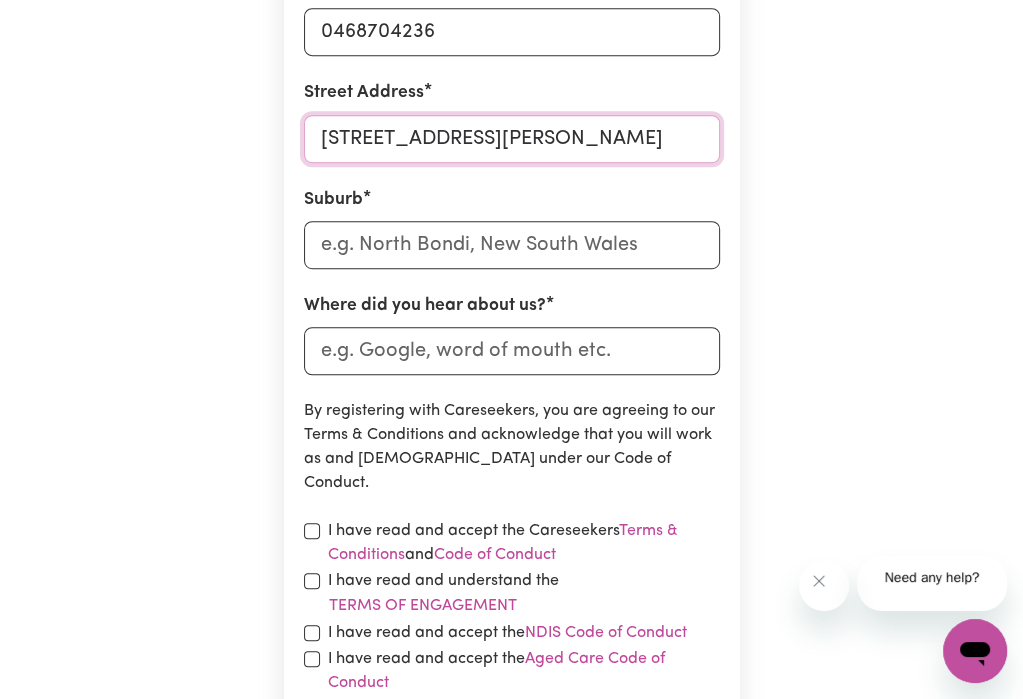 type on "[STREET_ADDRESS][PERSON_NAME]" 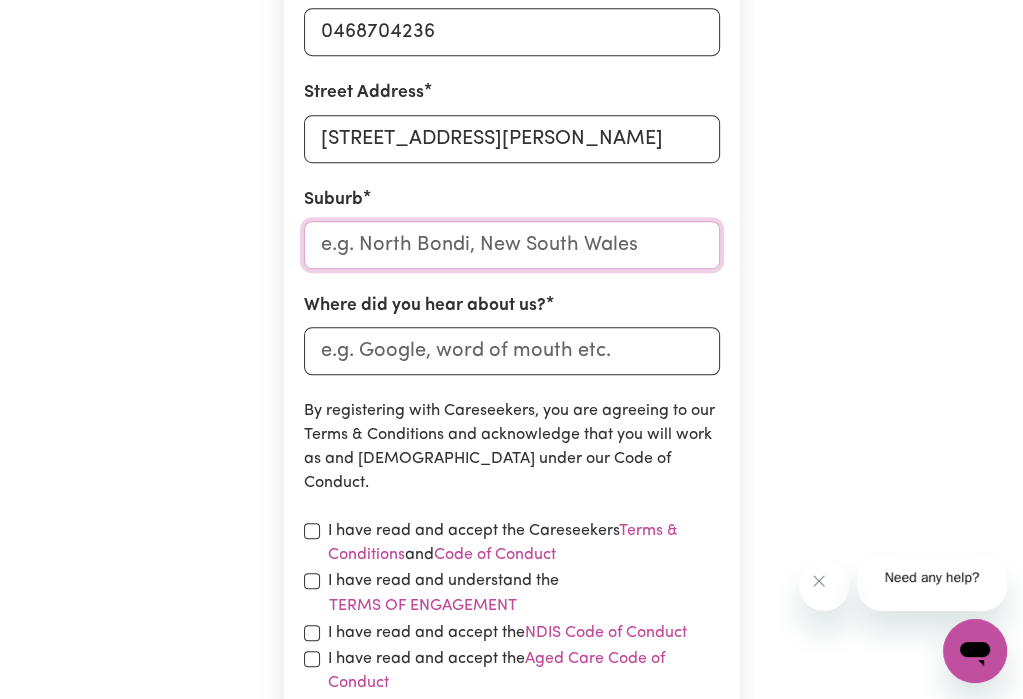 click at bounding box center [512, 245] 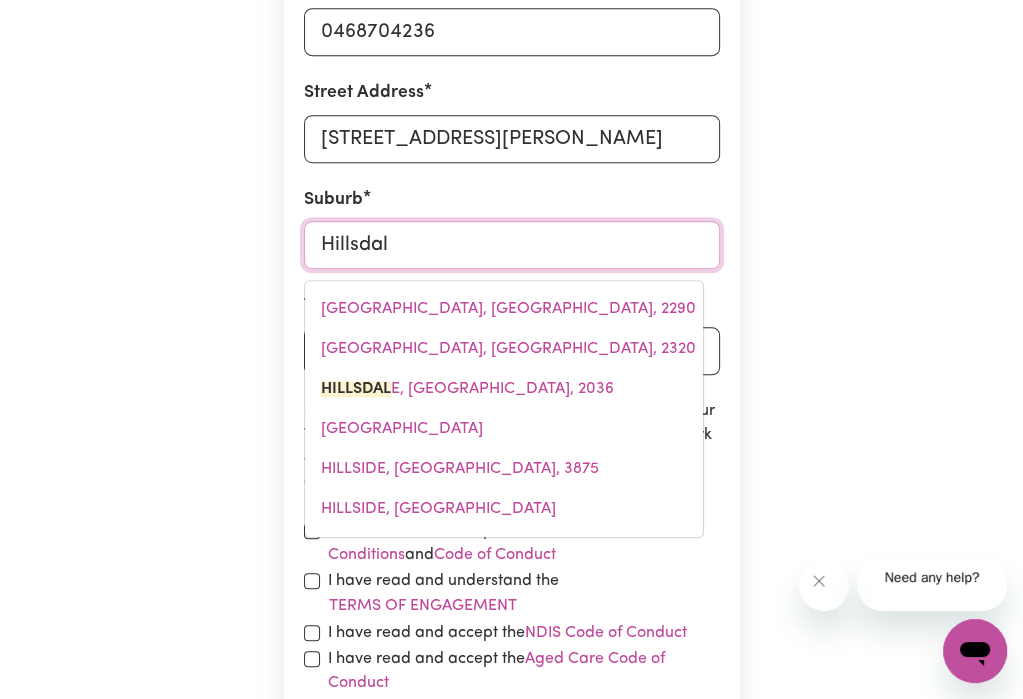 type on "Hillsdale" 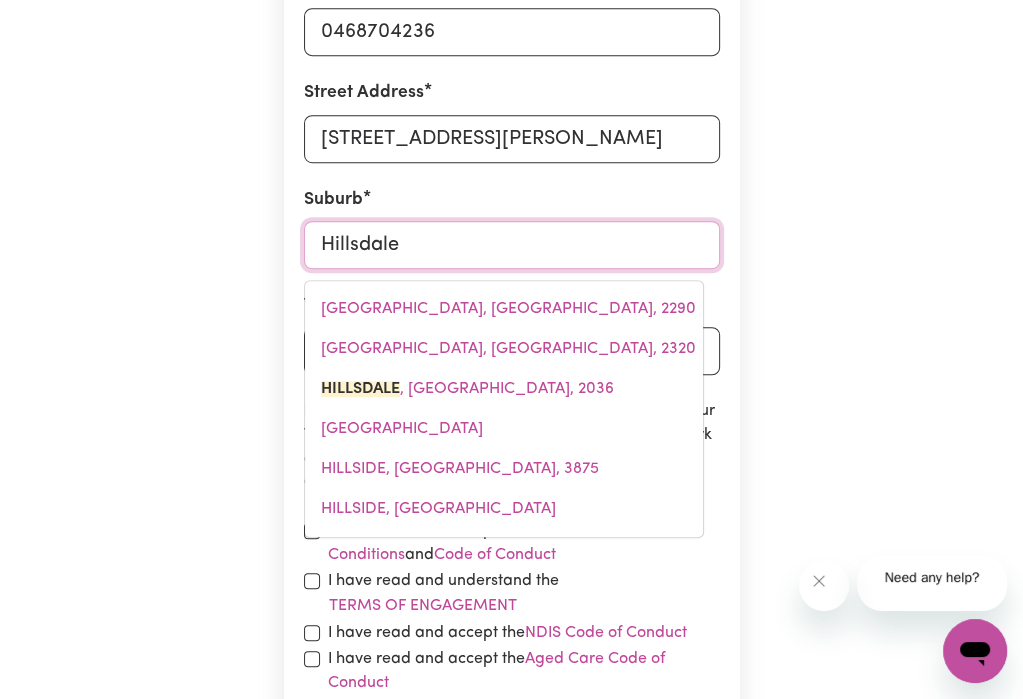 type on "[GEOGRAPHIC_DATA], [GEOGRAPHIC_DATA], 2036" 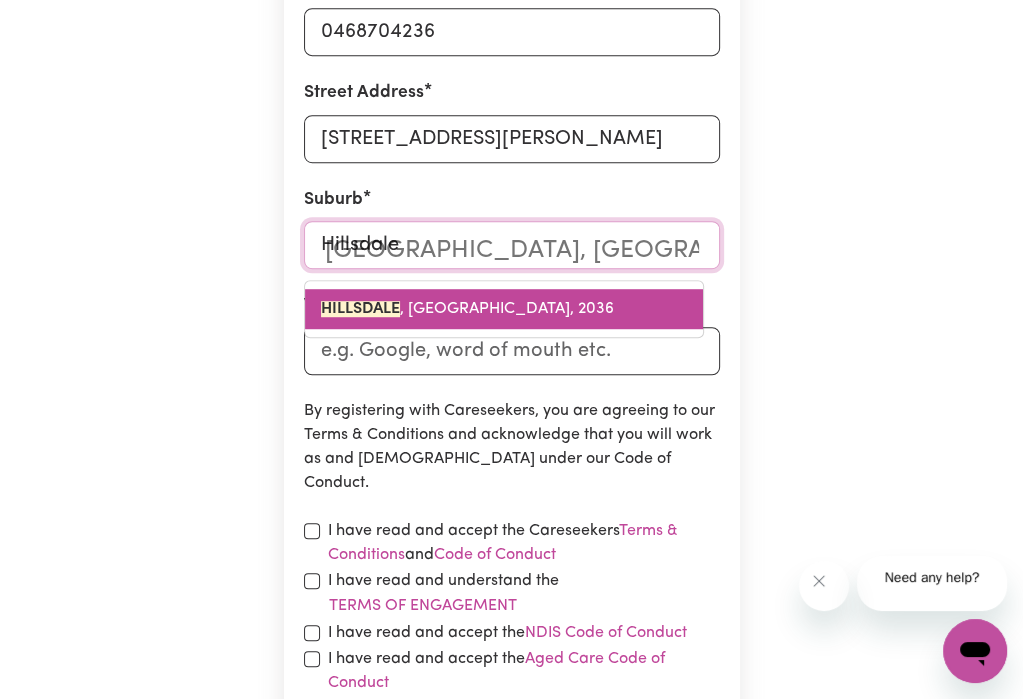 click on "[GEOGRAPHIC_DATA] , [GEOGRAPHIC_DATA], 2036" at bounding box center (467, 309) 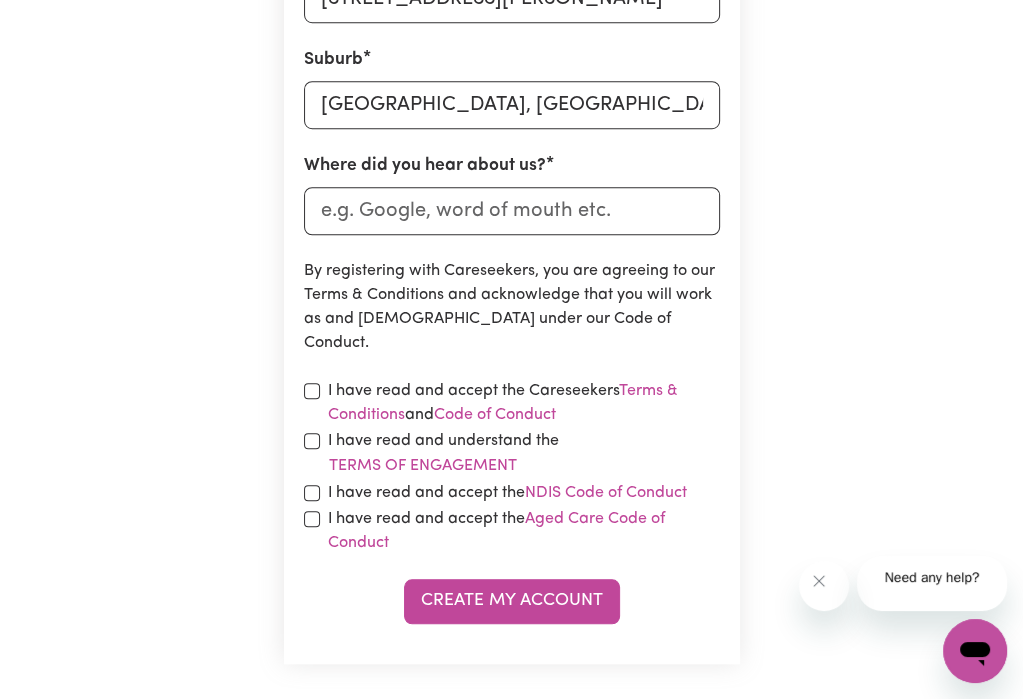 scroll, scrollTop: 936, scrollLeft: 0, axis: vertical 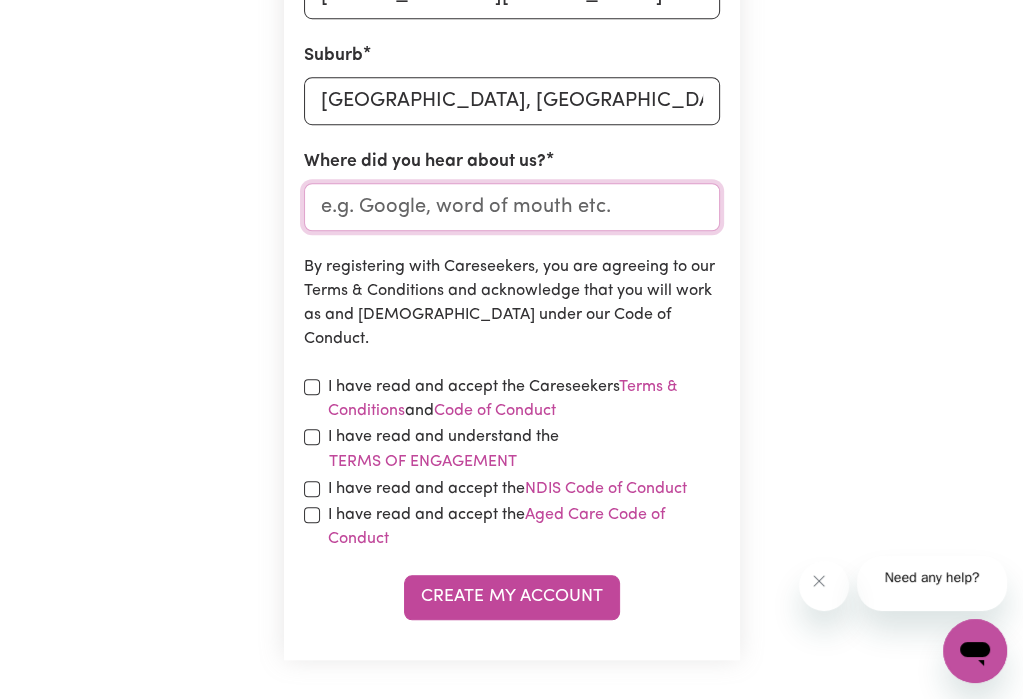 click on "Where did you hear about us?" at bounding box center [512, 207] 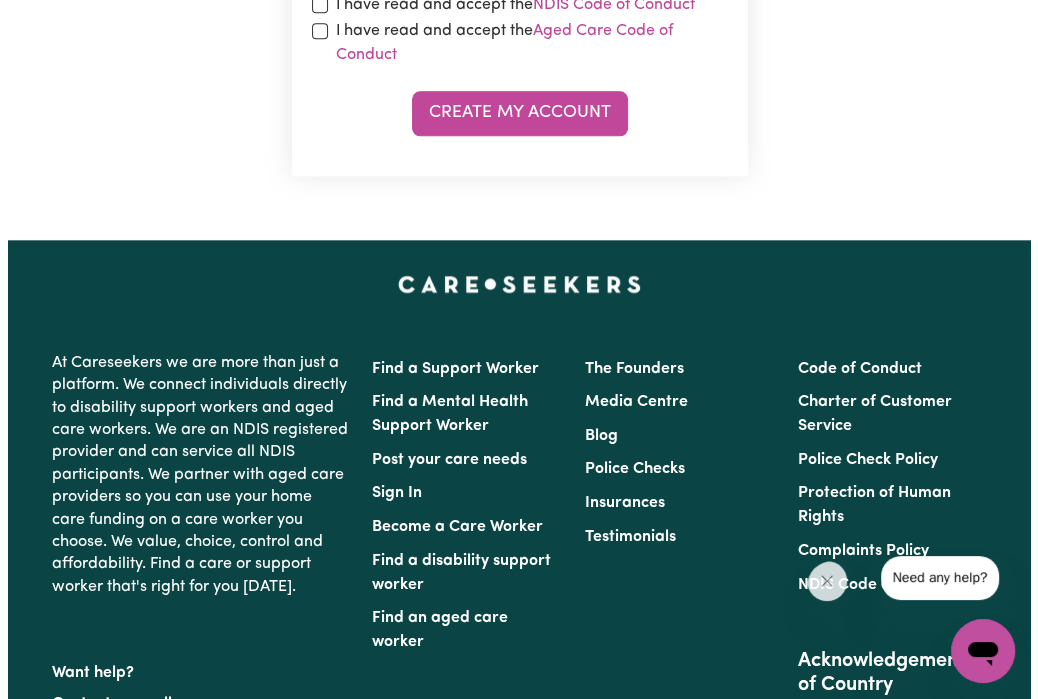 scroll, scrollTop: 1421, scrollLeft: 0, axis: vertical 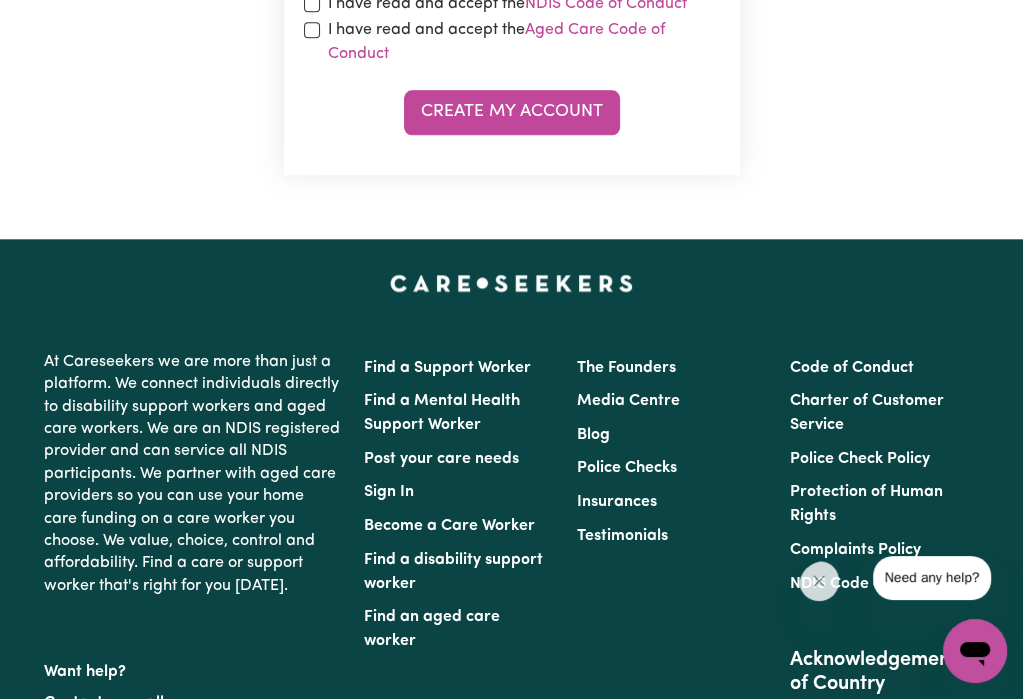 type on "word of mouth" 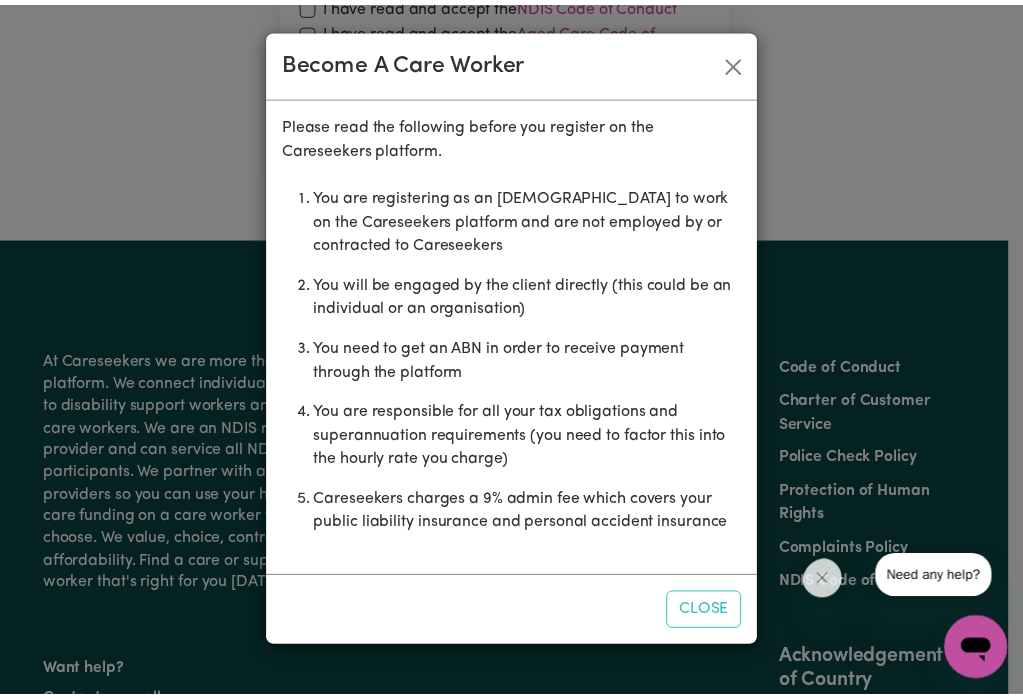scroll, scrollTop: 233, scrollLeft: 0, axis: vertical 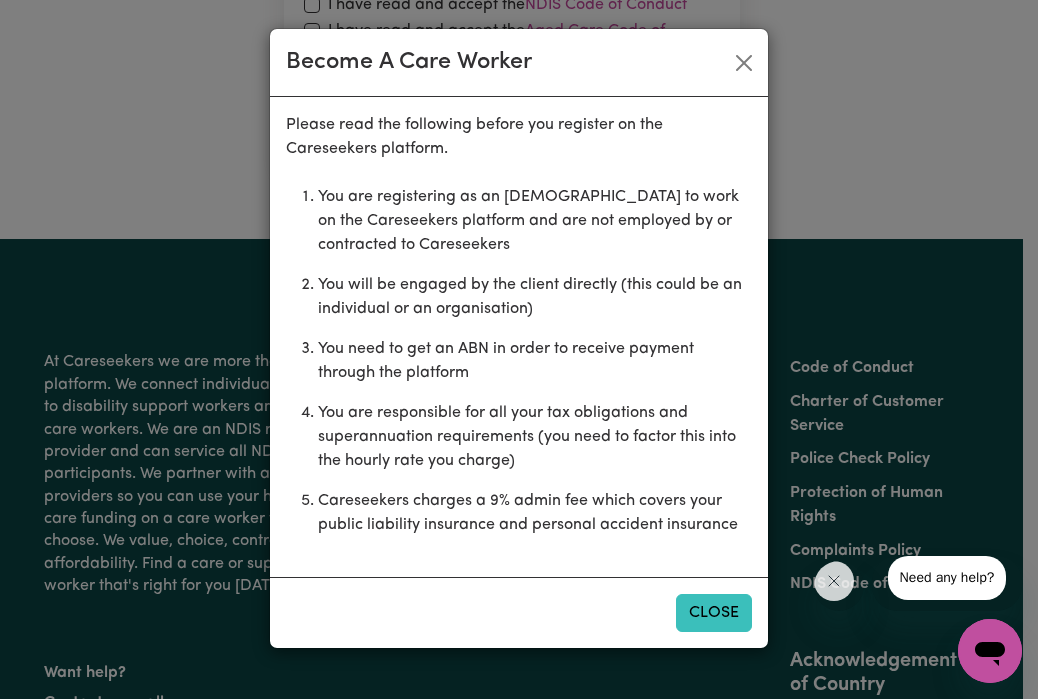click on "Close" at bounding box center (714, 613) 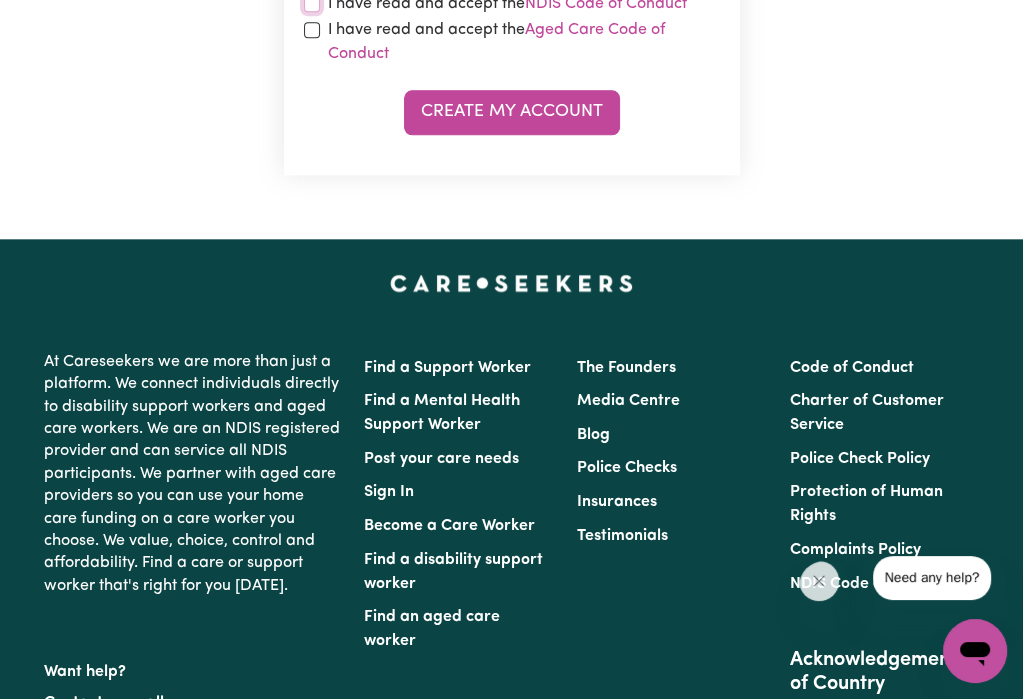 click at bounding box center [312, 4] 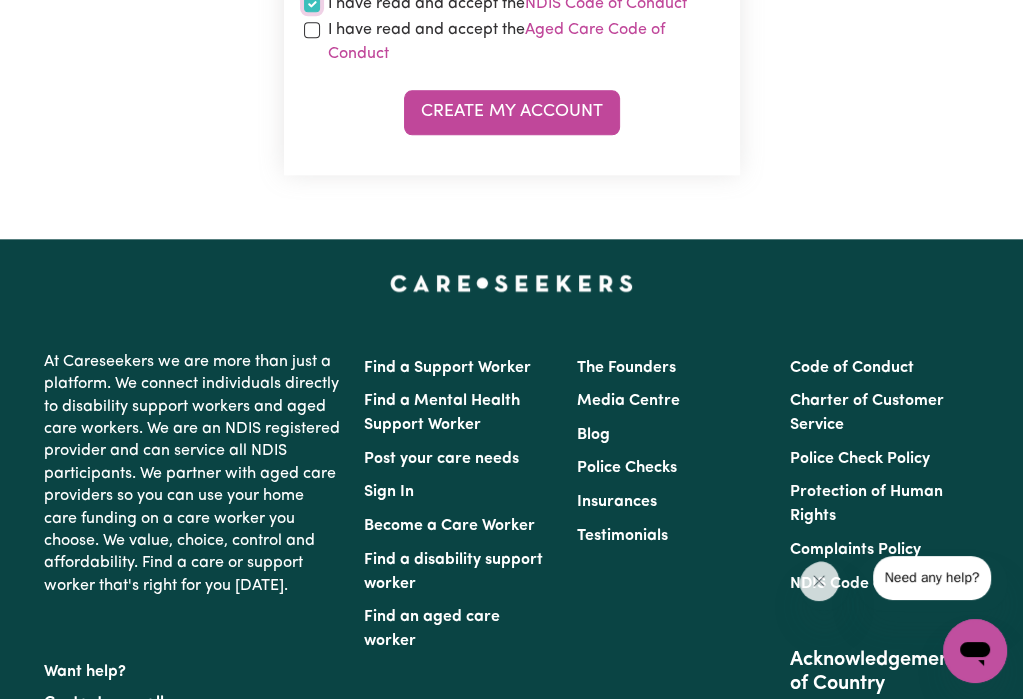 checkbox on "true" 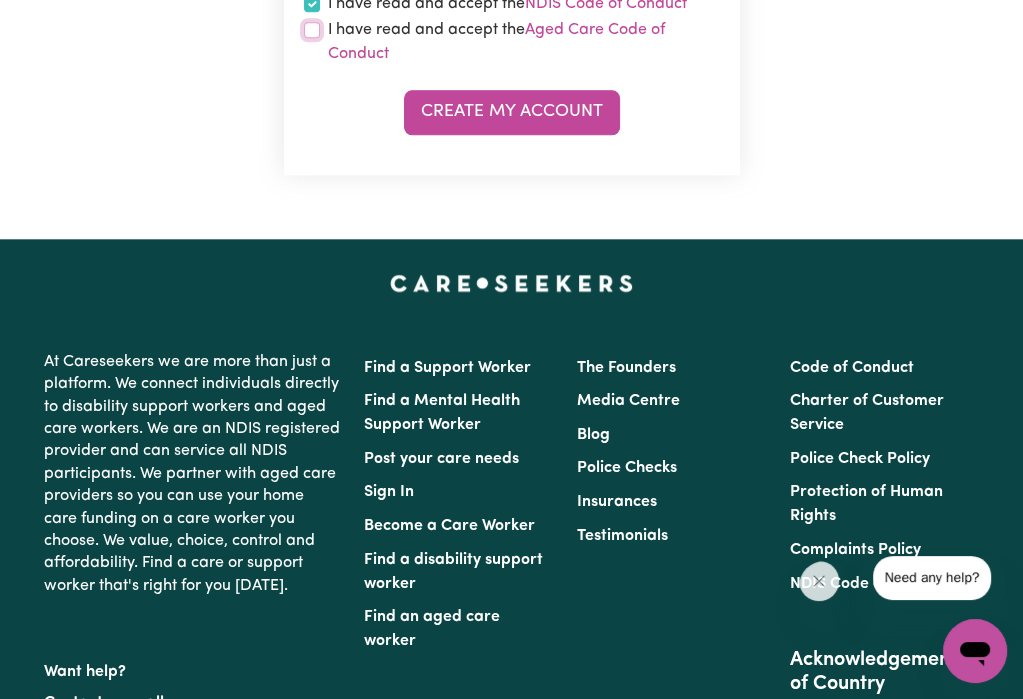 click at bounding box center (312, 30) 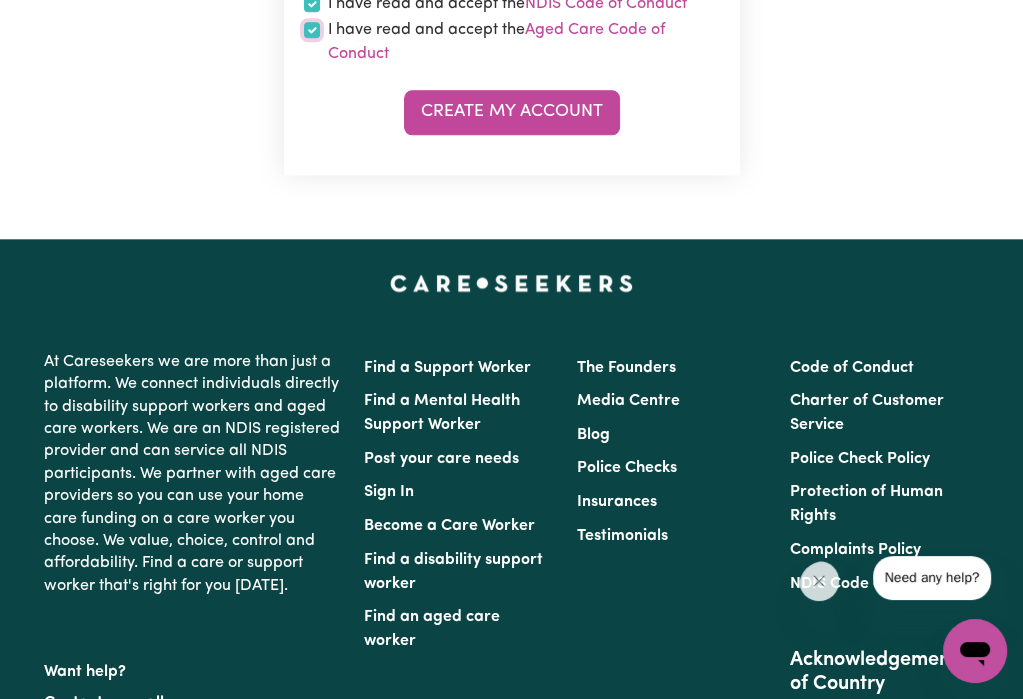 checkbox on "true" 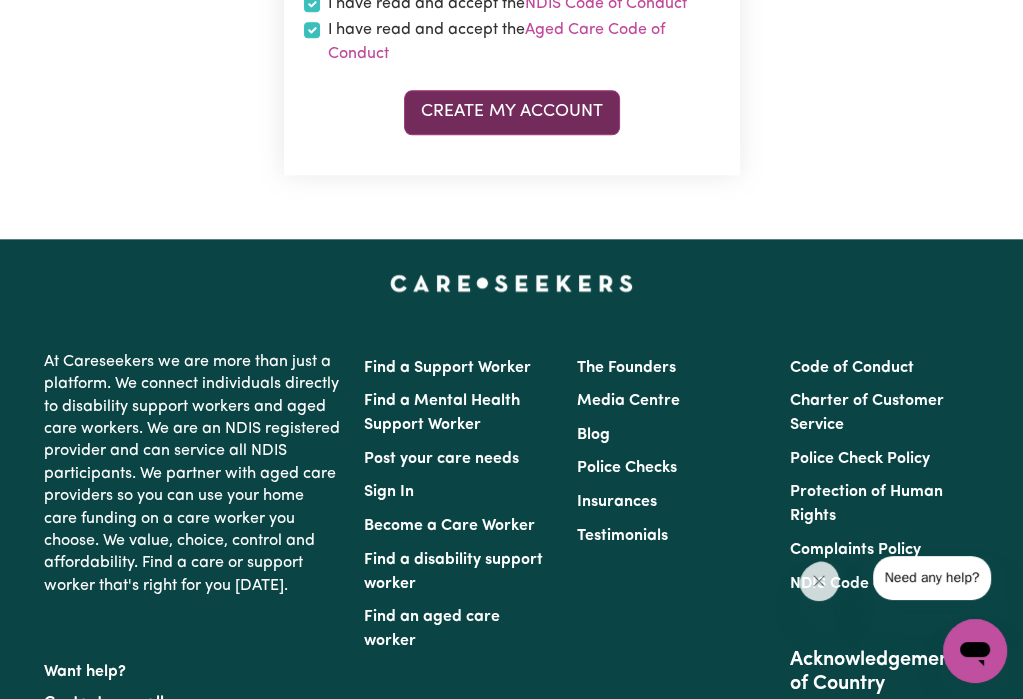 click on "Create My Account" at bounding box center (512, 112) 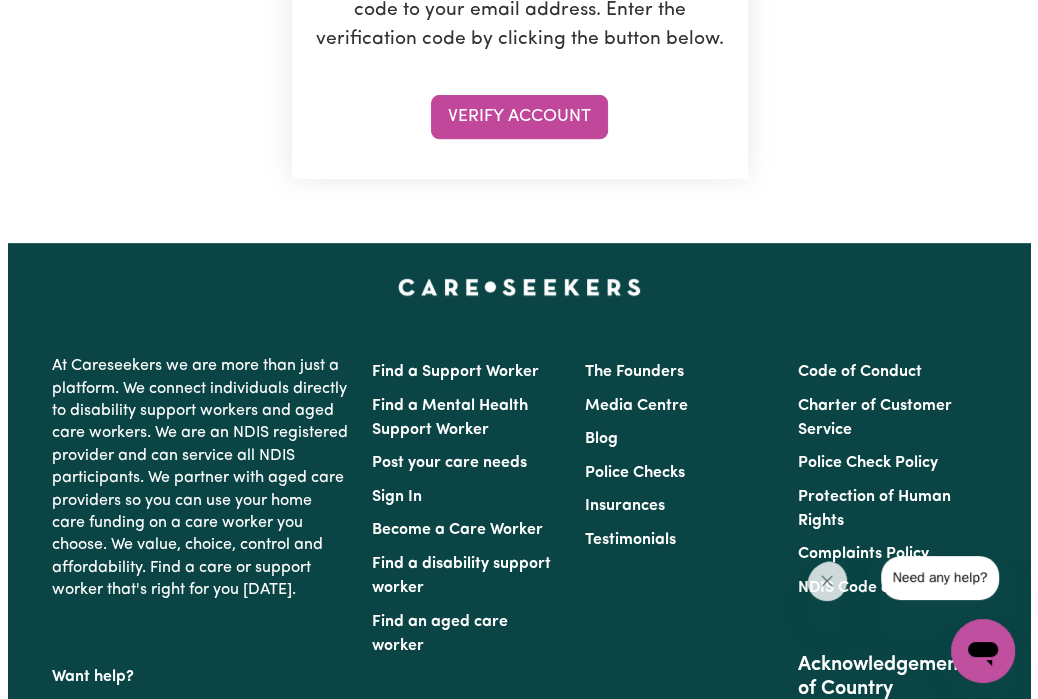 scroll, scrollTop: 511, scrollLeft: 0, axis: vertical 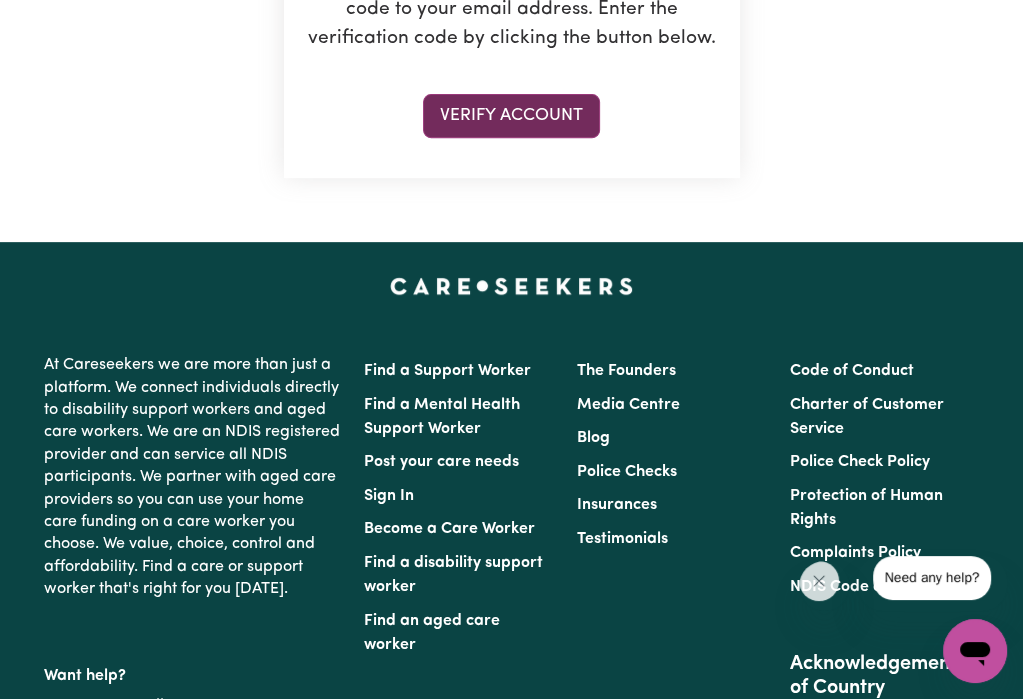 click on "Verify Account" at bounding box center [511, 116] 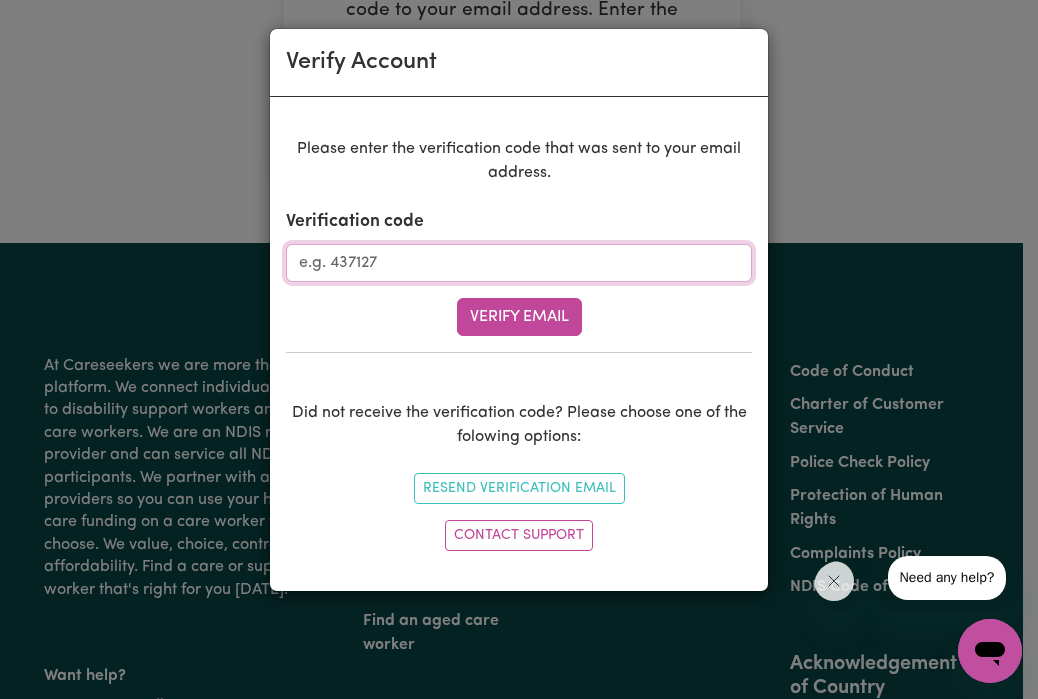 click on "Verification code" at bounding box center (519, 263) 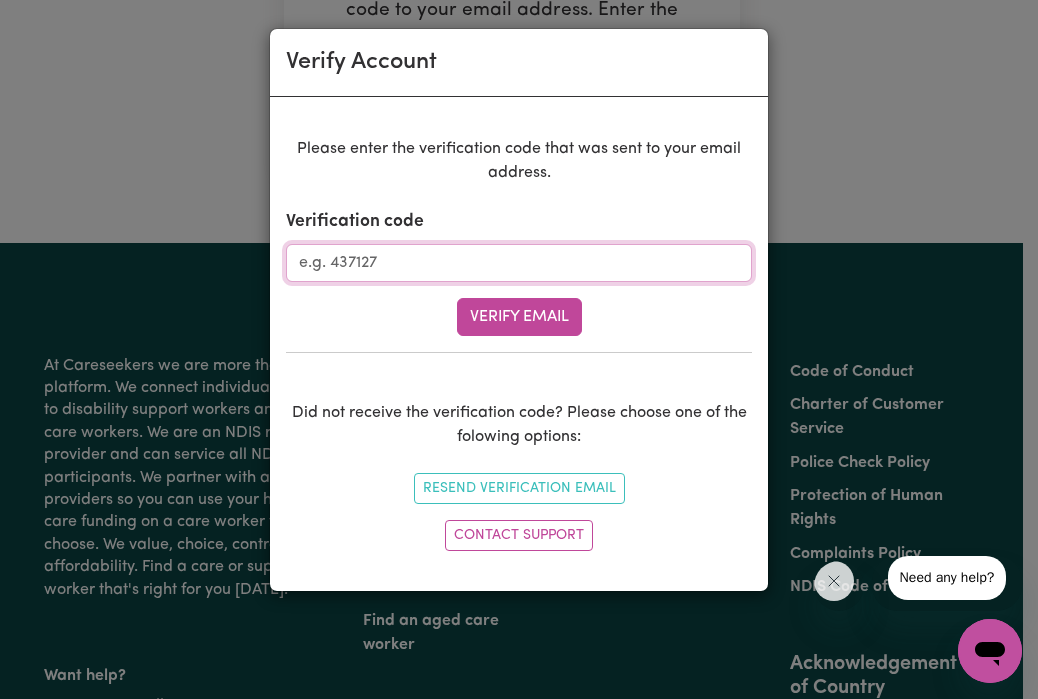 click on "Verification code" at bounding box center [519, 263] 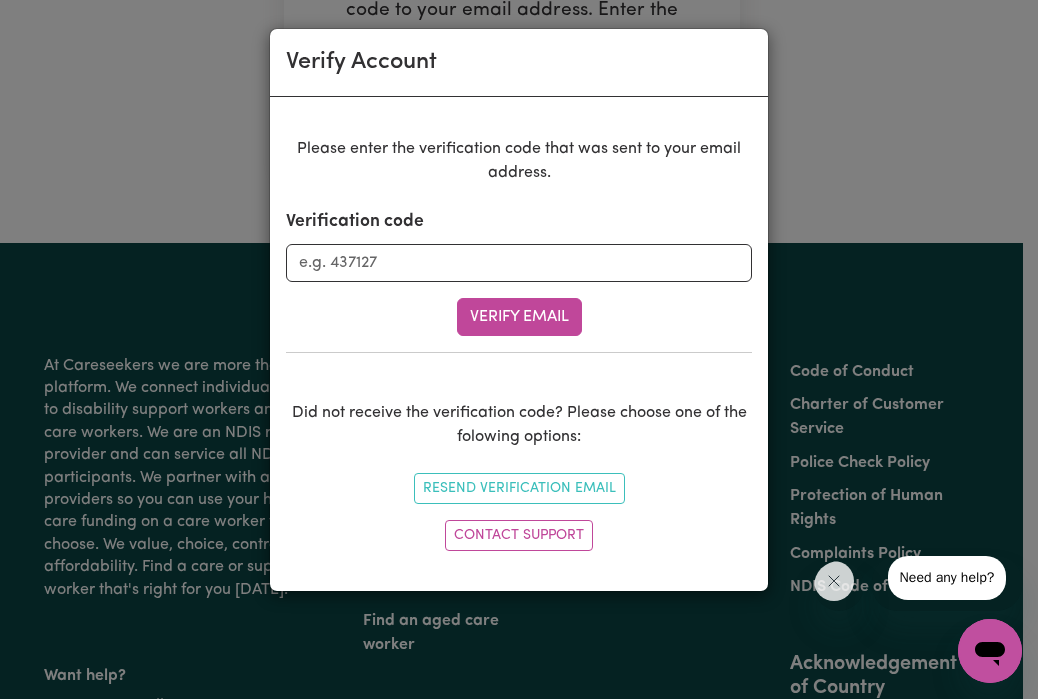 click on "Verify Account Please enter the verification code that was sent to your email address. Verification code Verify Email Did not receive the verification code? Please choose one of the folowing options: Resend Verification Email Contact Support" at bounding box center (519, 349) 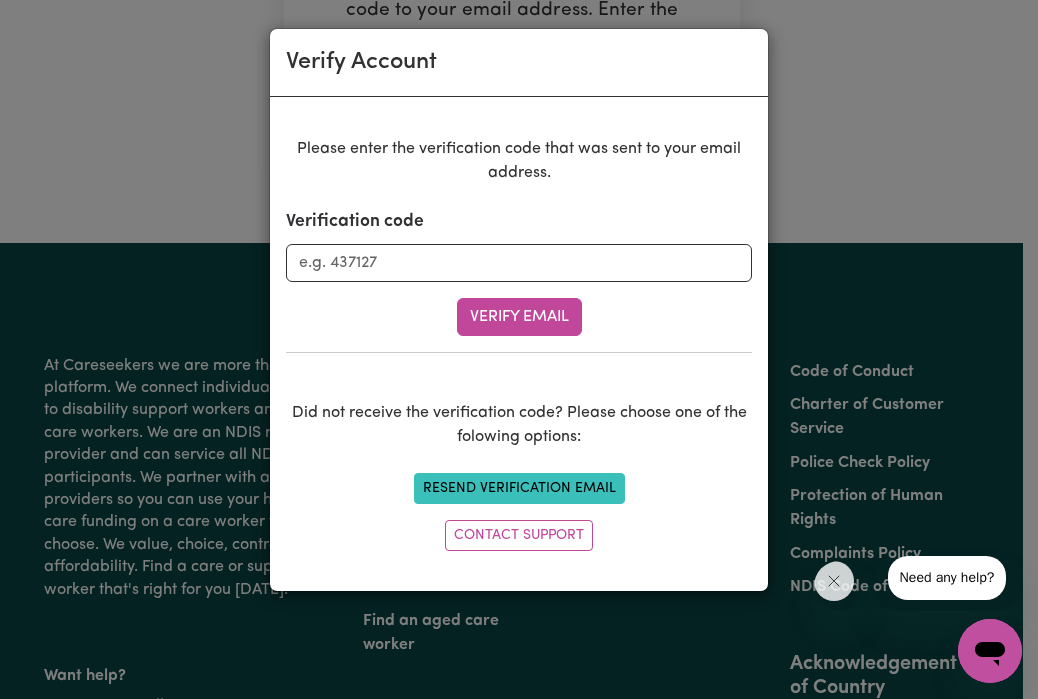 click on "Resend Verification Email" at bounding box center [519, 488] 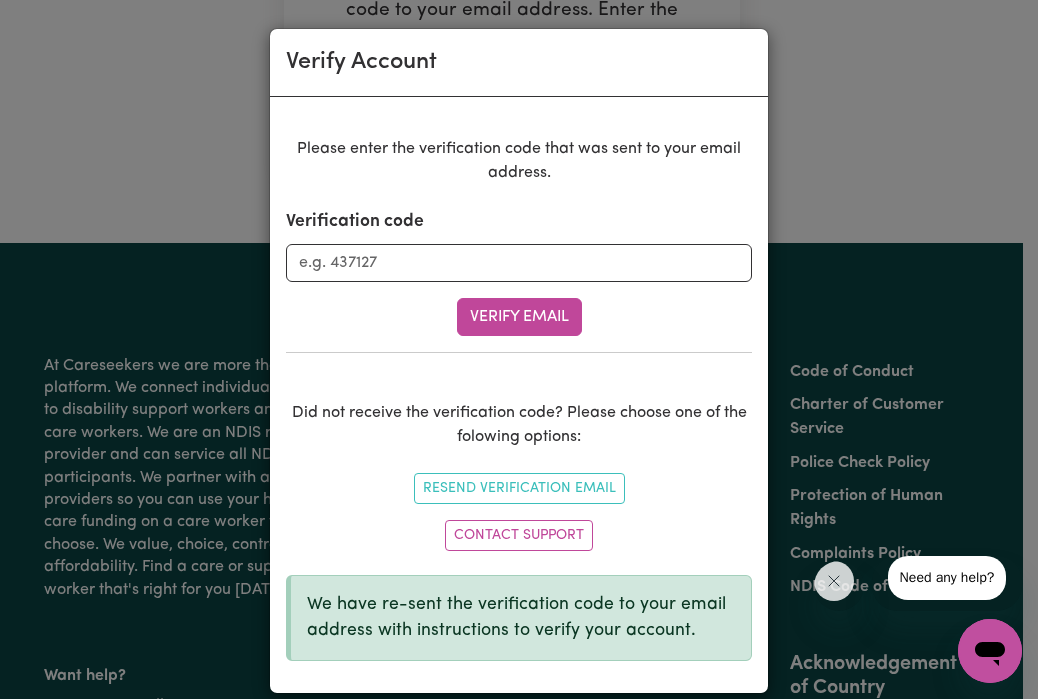 click on "Verify Account Please enter the verification code that was sent to your email address. Verification code Verify Email Did not receive the verification code? Please choose one of the folowing options: Resend Verification Email Contact Support We have re-sent the verification code to your email address with instructions to verify your account." at bounding box center (519, 349) 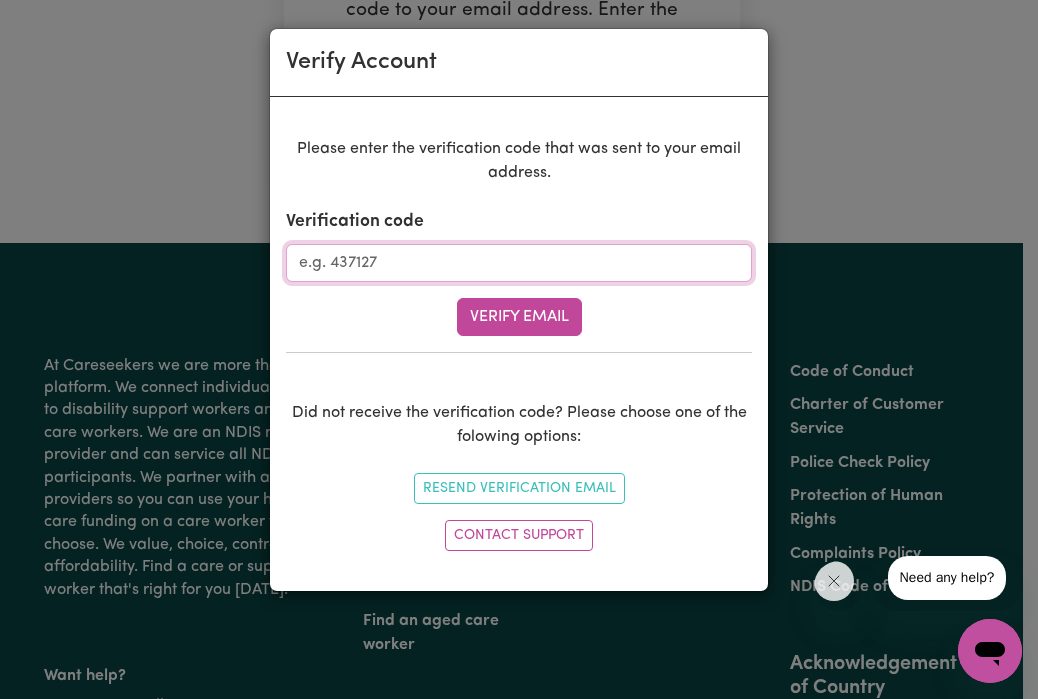 click on "Verification code" at bounding box center [519, 263] 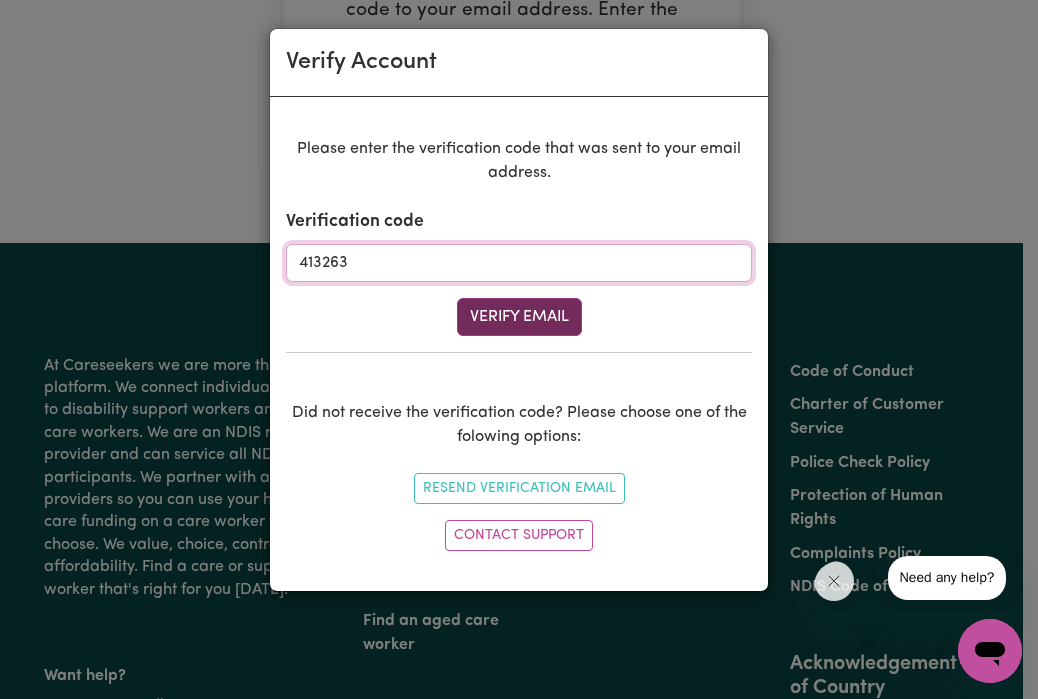 type on "413263" 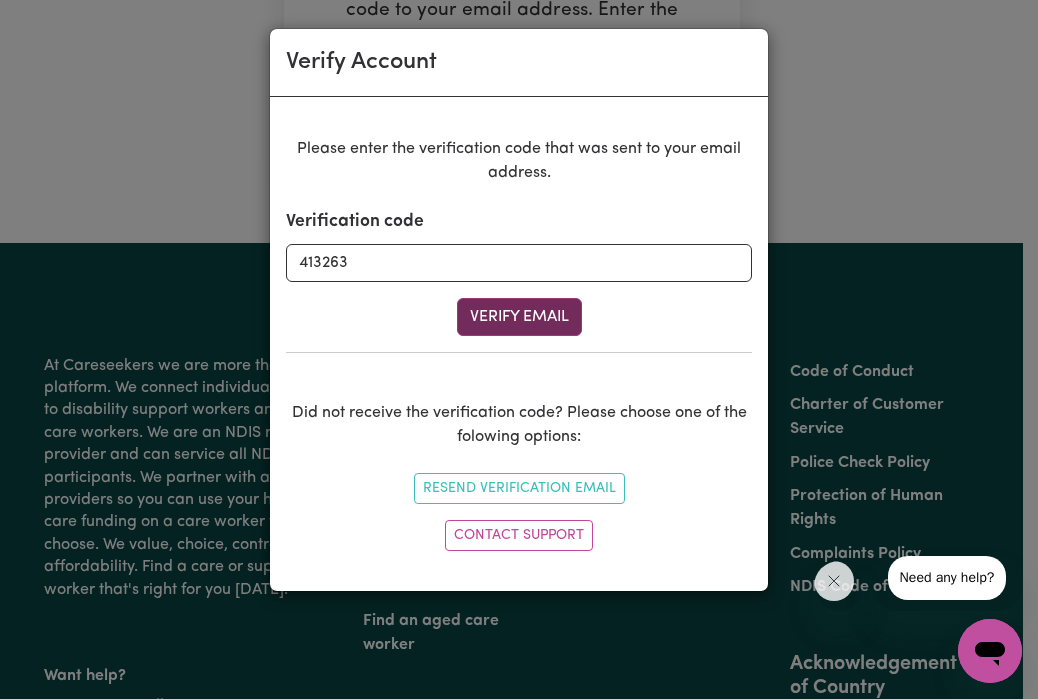 click on "Verify Email" at bounding box center (519, 317) 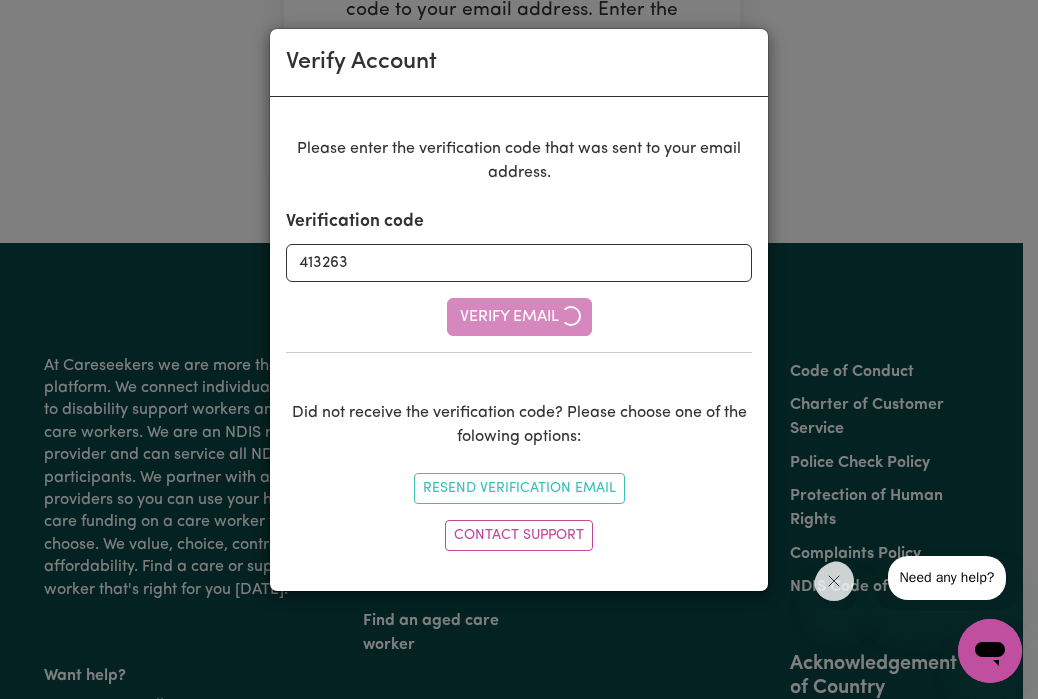 type 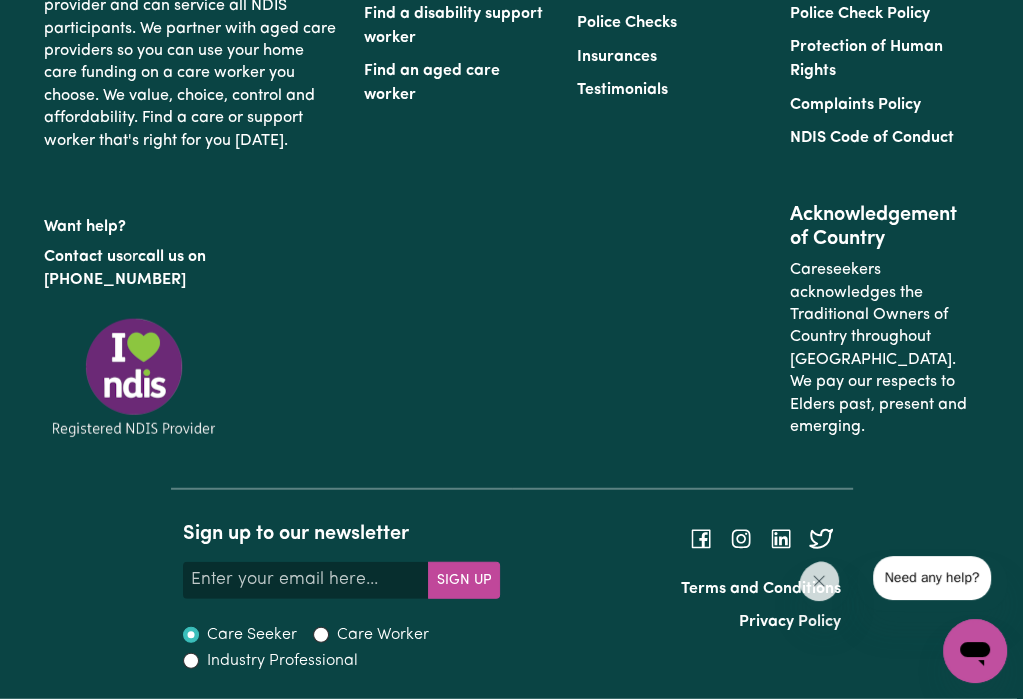 scroll, scrollTop: 3699, scrollLeft: 0, axis: vertical 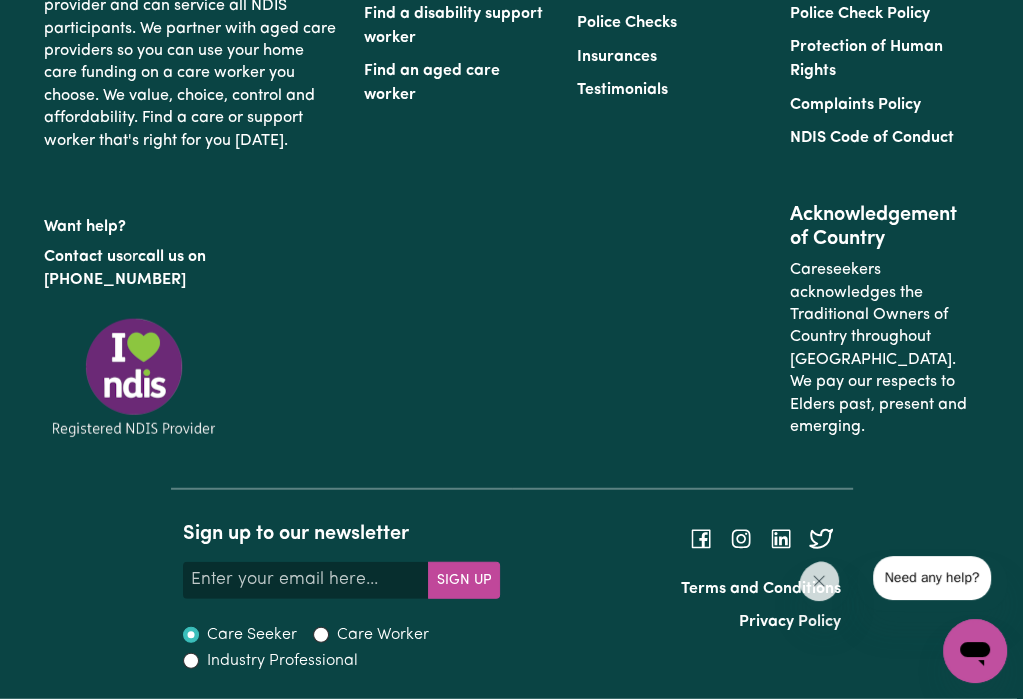 click on "Create your profile" at bounding box center [511, -301] 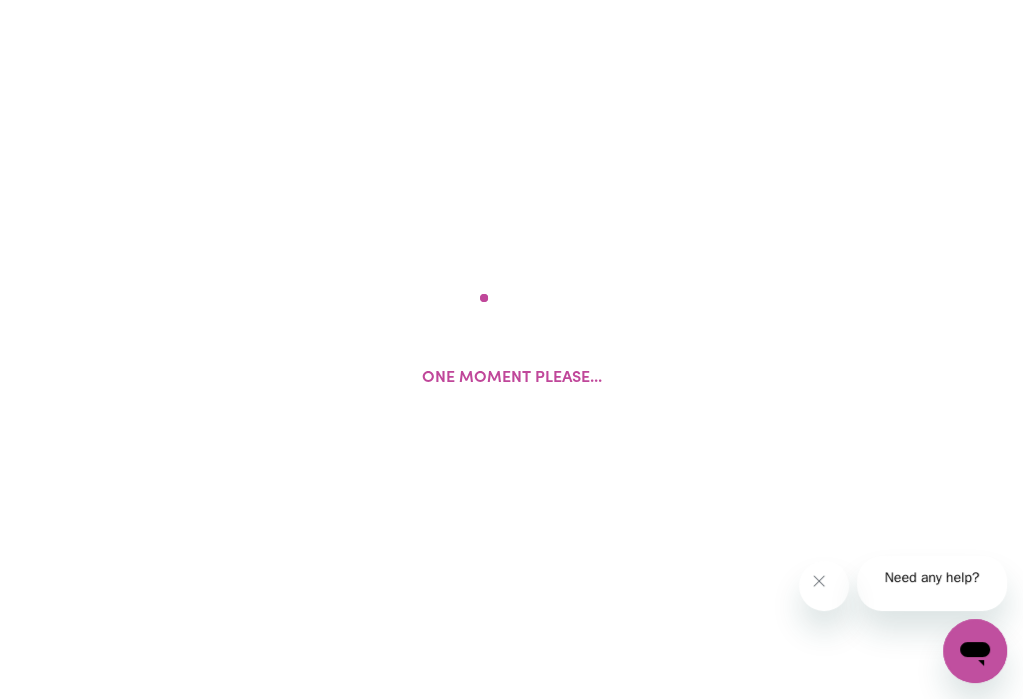 scroll, scrollTop: 0, scrollLeft: 0, axis: both 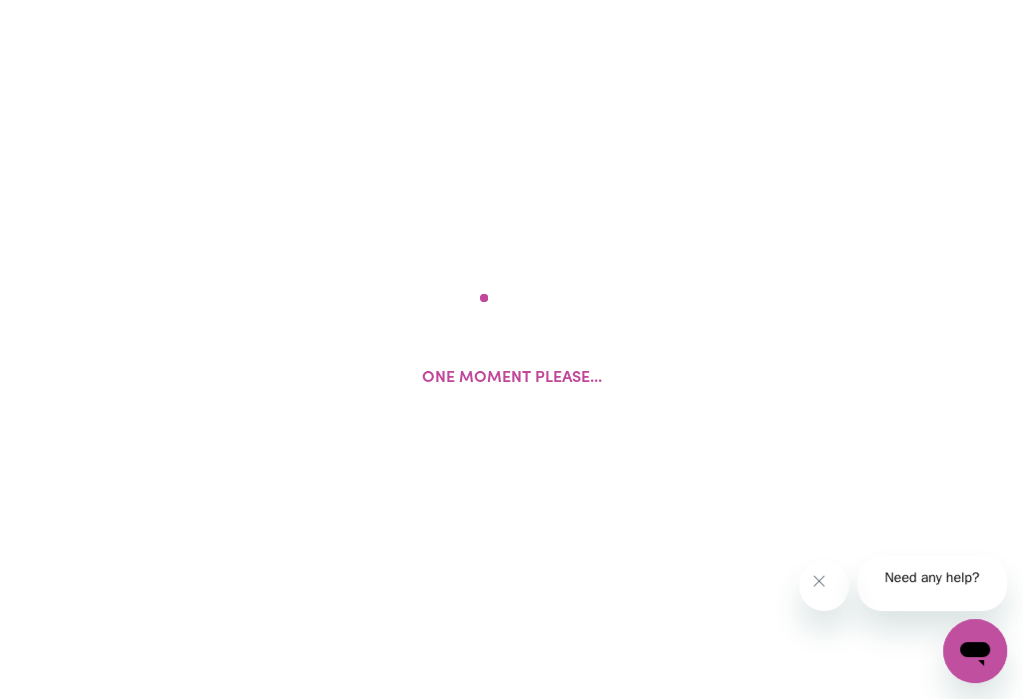 select on "Studying a healthcare related degree or qualification" 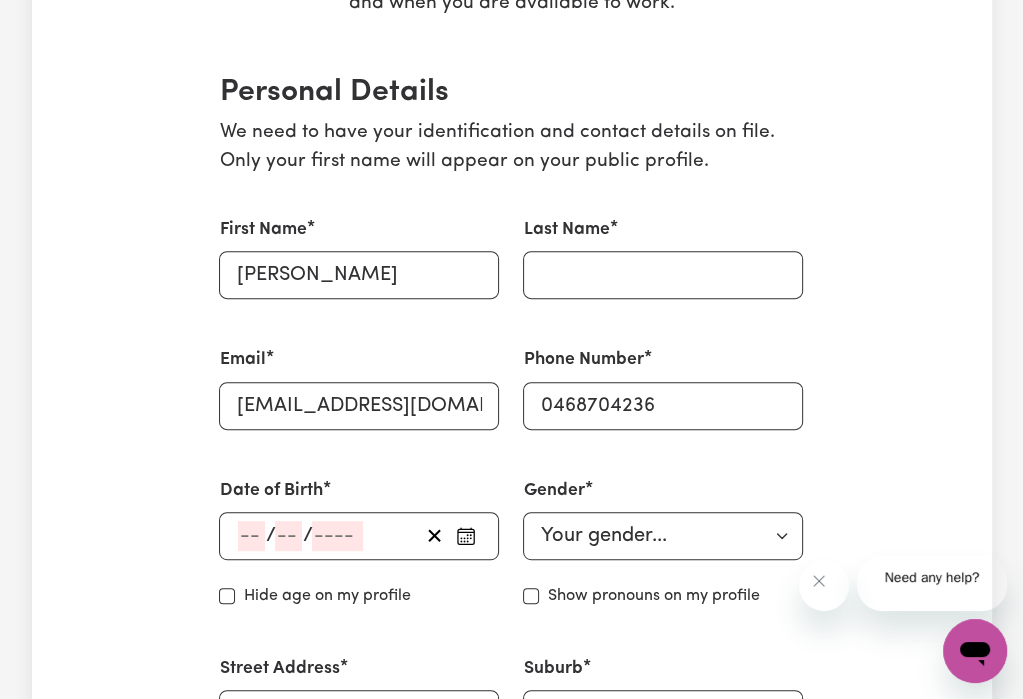 scroll, scrollTop: 465, scrollLeft: 0, axis: vertical 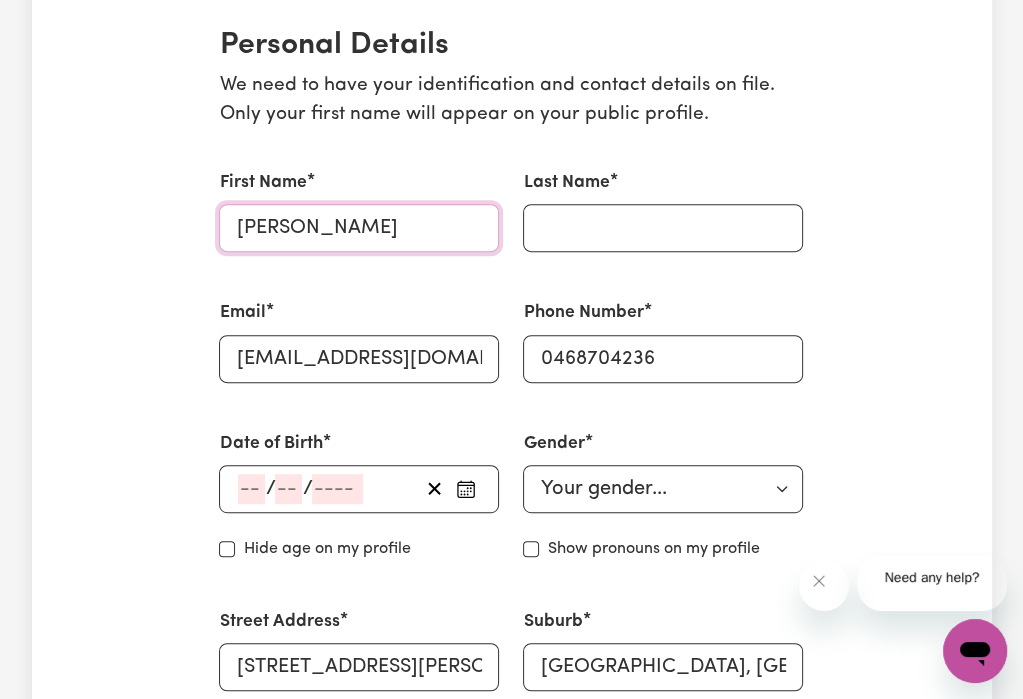 drag, startPoint x: 421, startPoint y: 417, endPoint x: 328, endPoint y: 407, distance: 93.53609 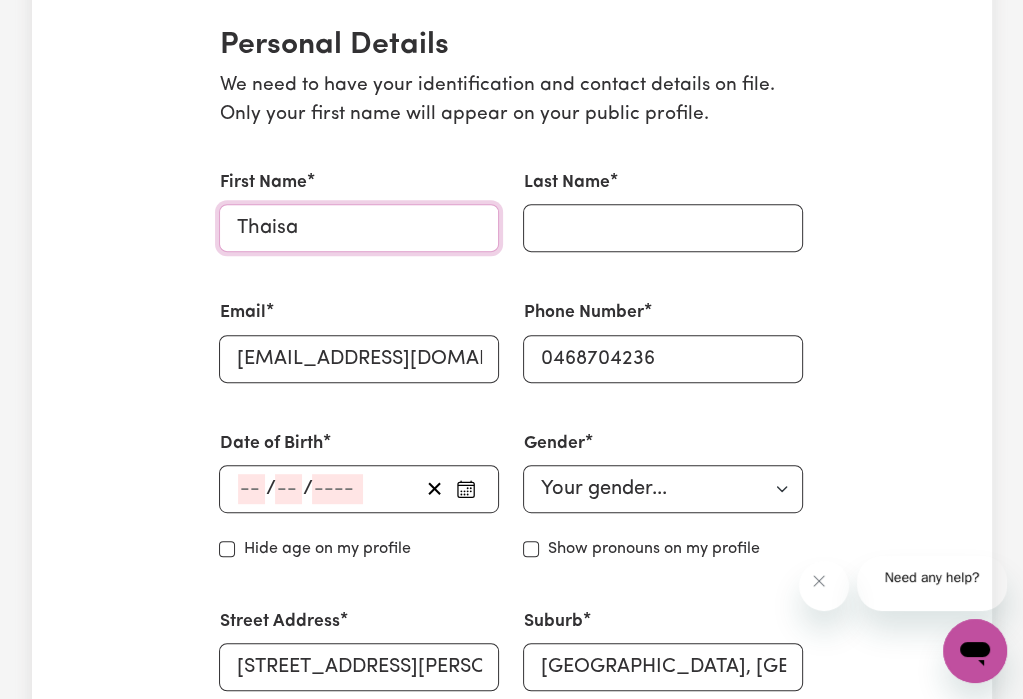 type on "Thaisa" 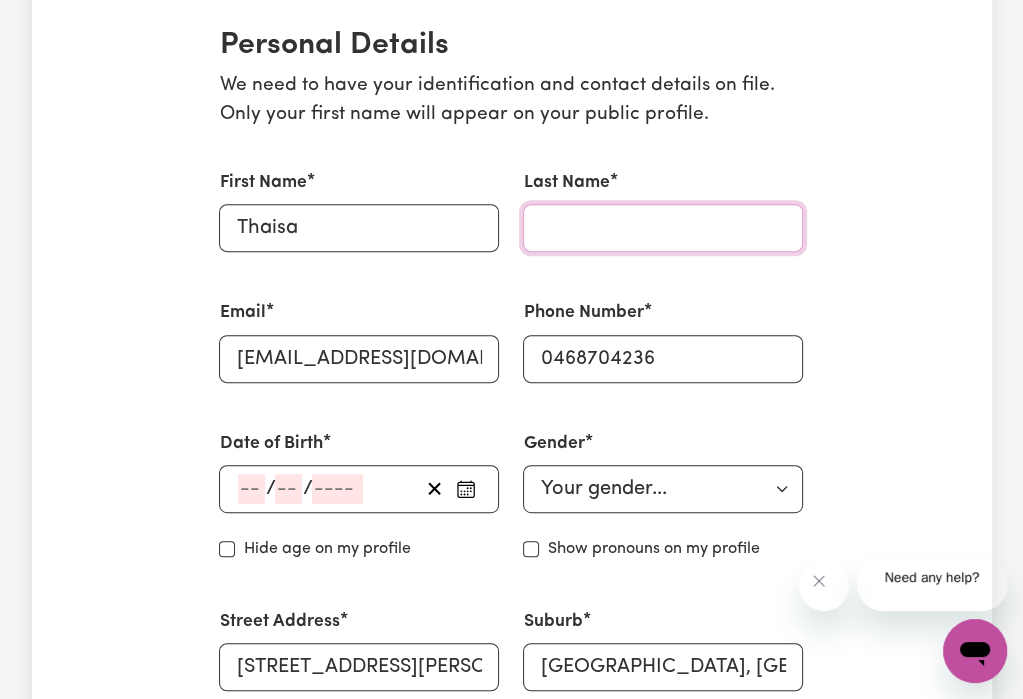 click on "Last Name" at bounding box center [663, 228] 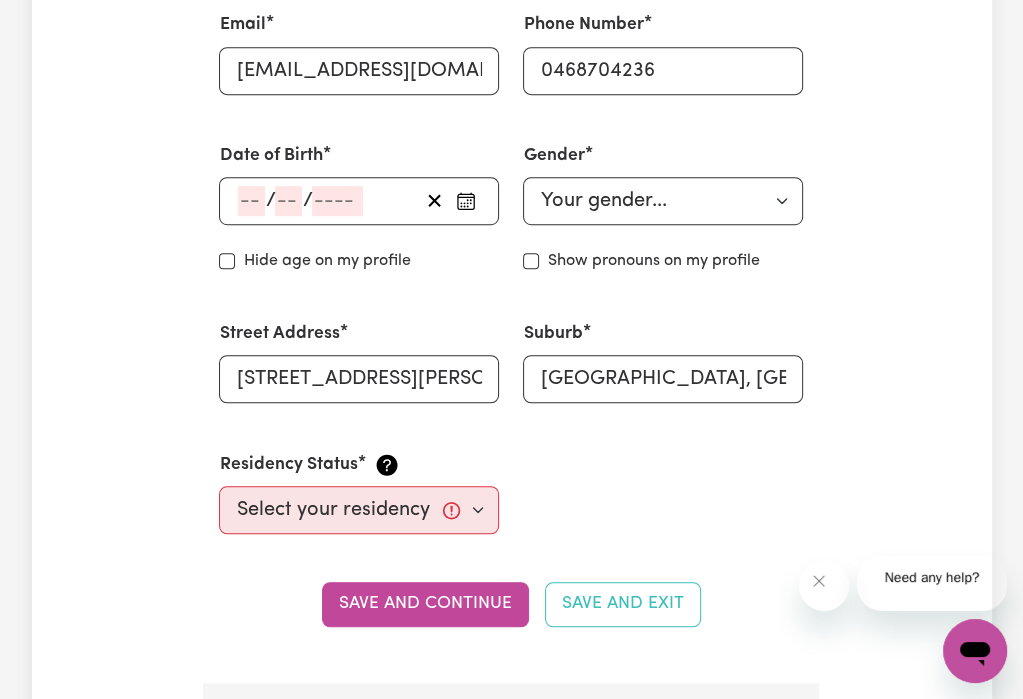 scroll, scrollTop: 808, scrollLeft: 0, axis: vertical 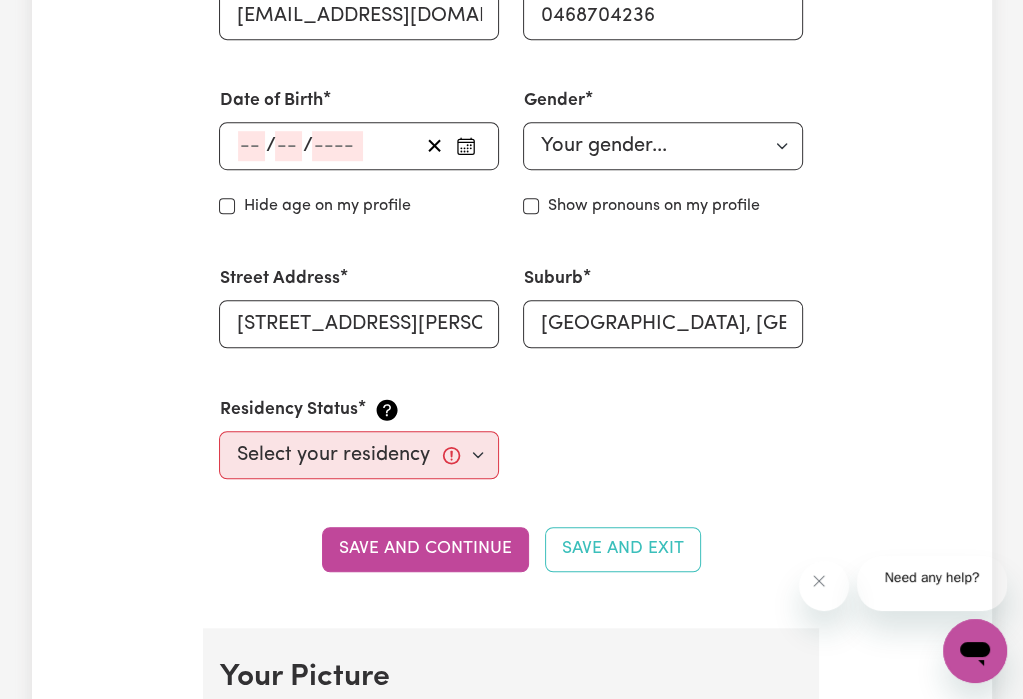 type on "partel" 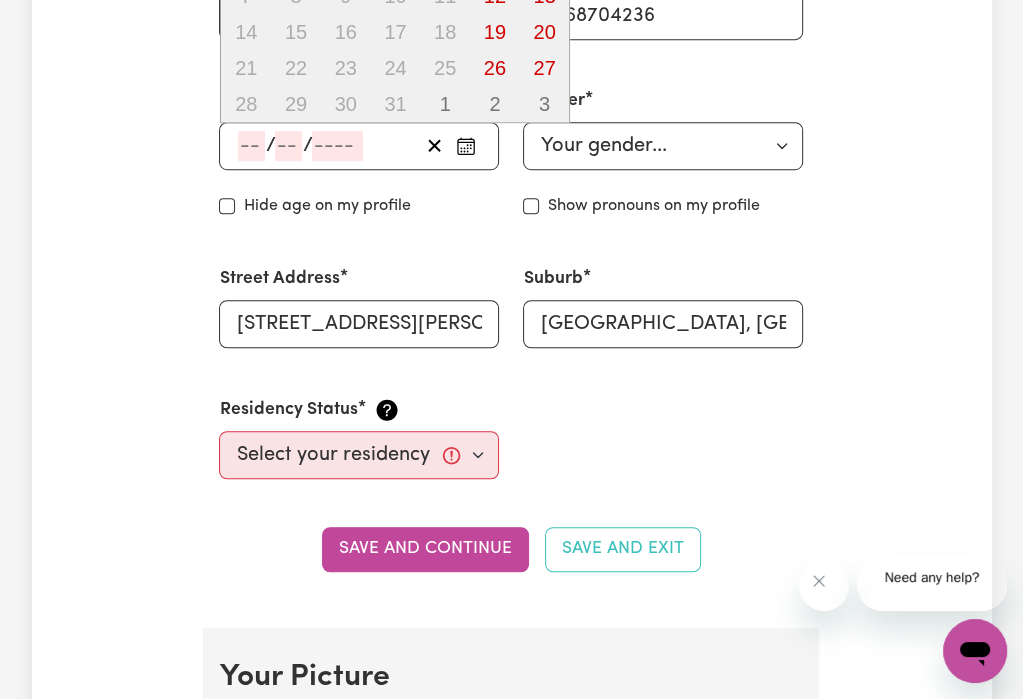 click 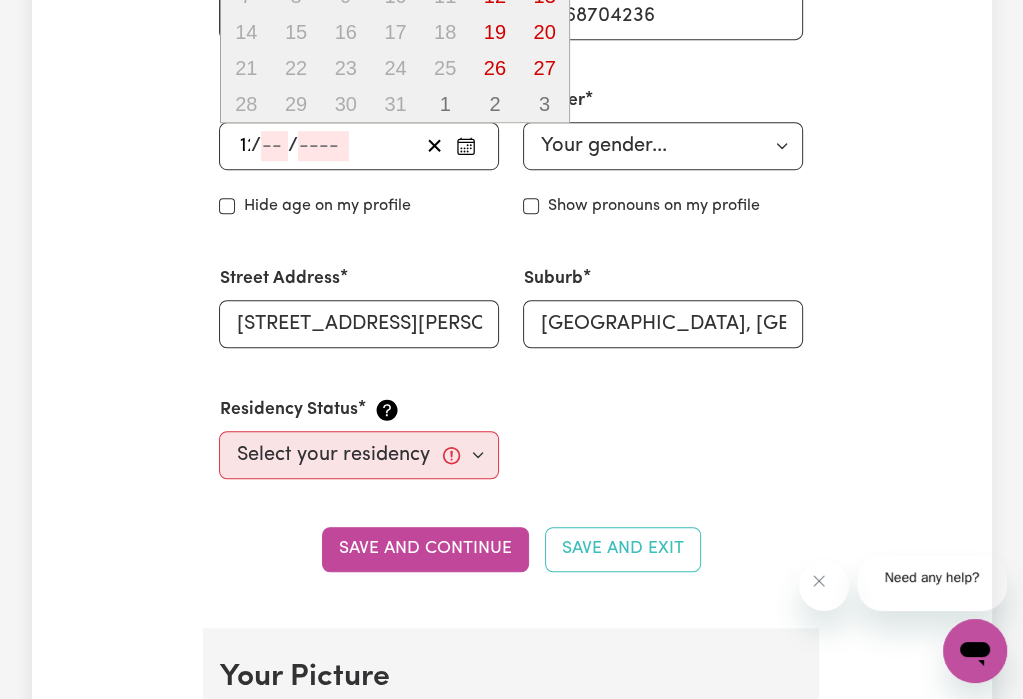 type on "12" 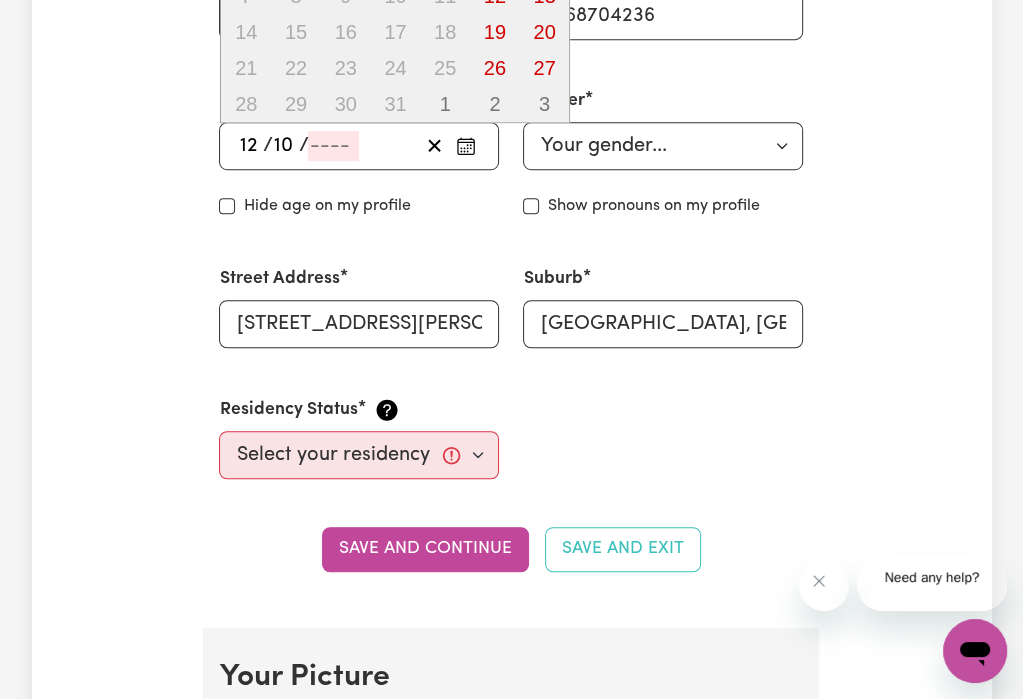 type on "10" 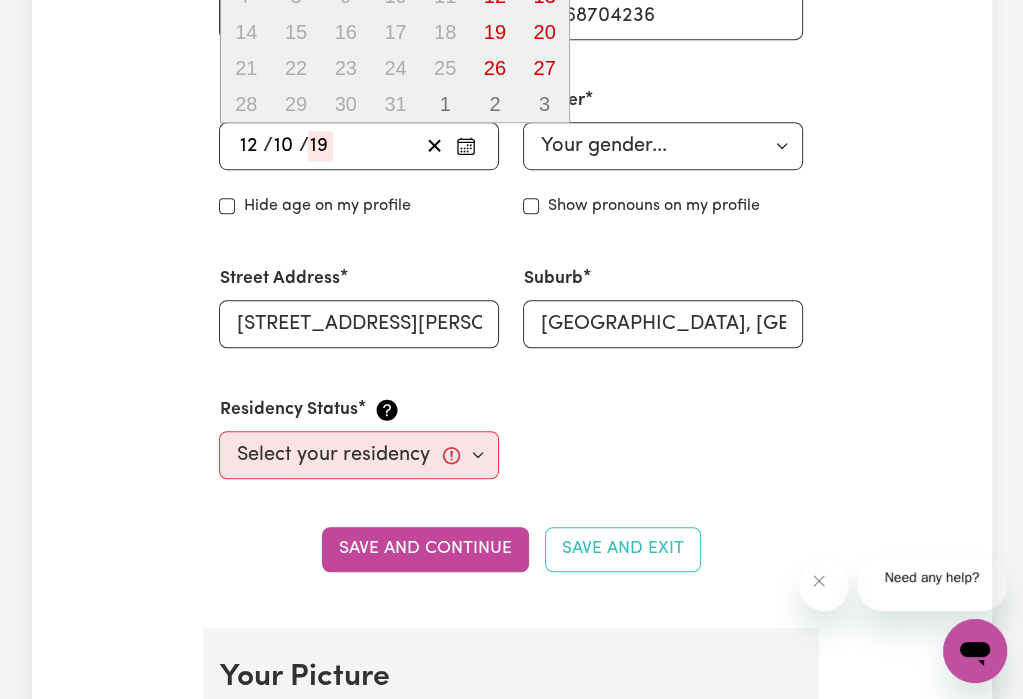 type on "198" 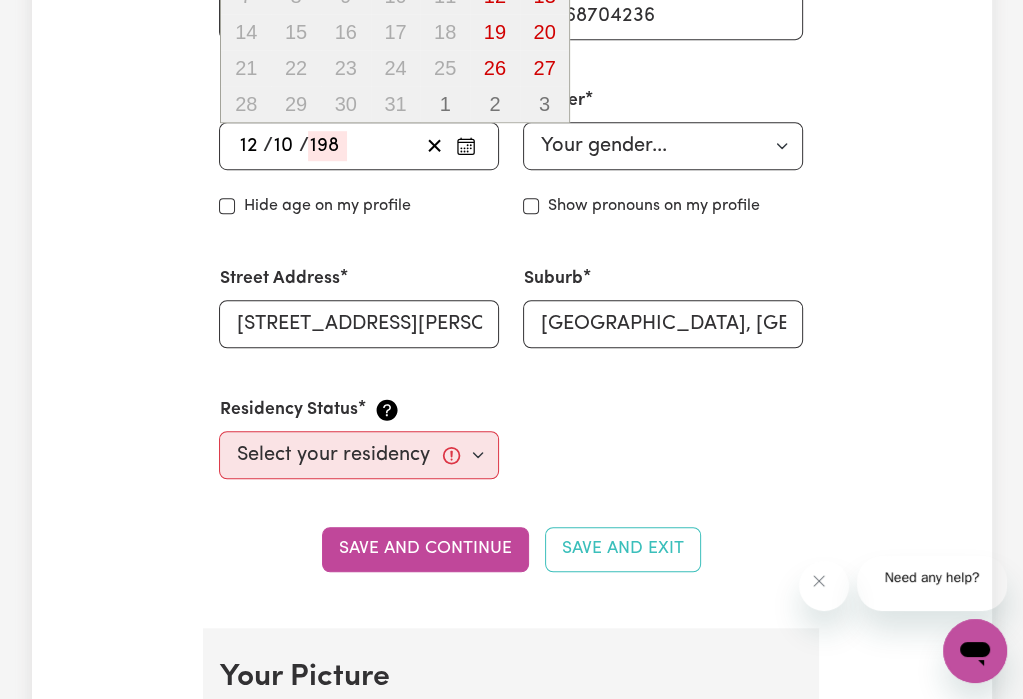 type on "[DATE]" 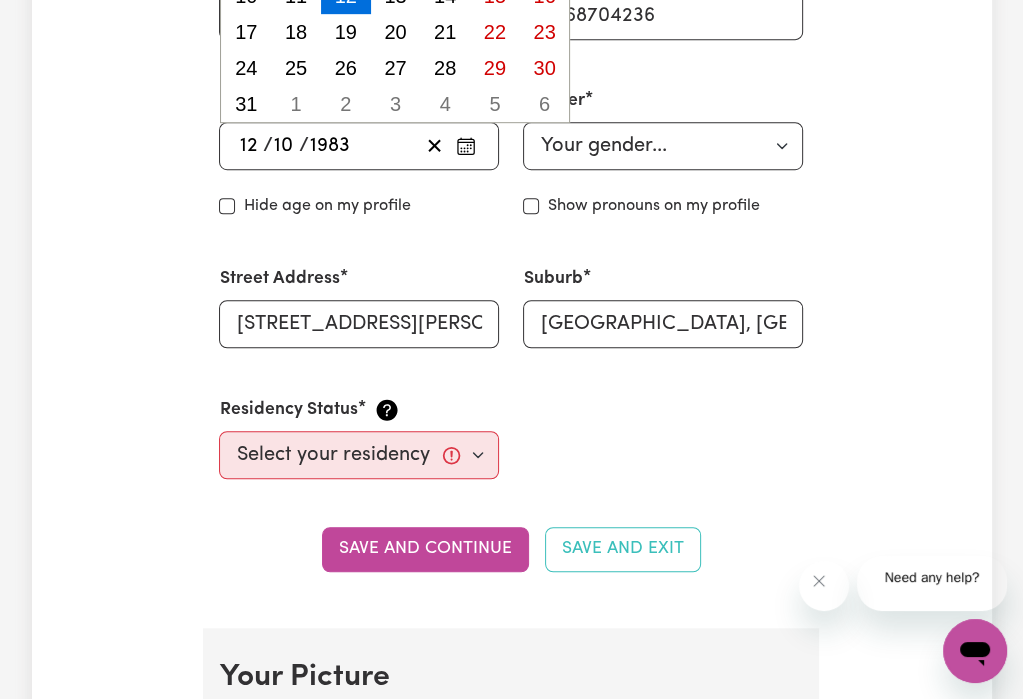 type on "1983" 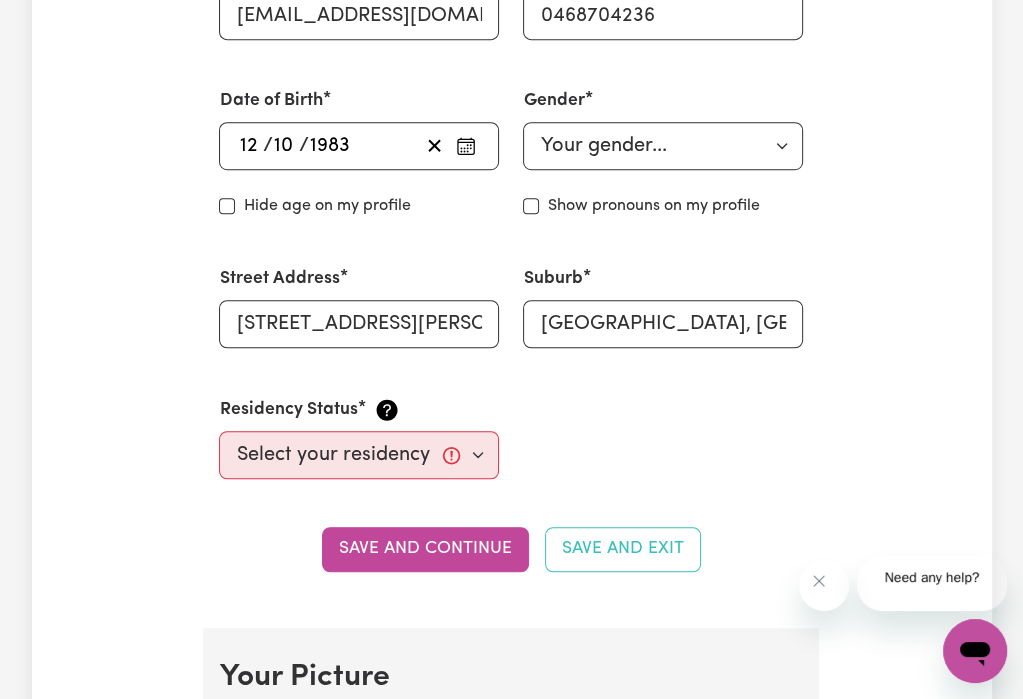 click on "Update Profile 1 2 3 4 5 Step  1 :  Personal Details Let potential clients know who you are, why they should engage you and when you are available to work. Personal Details We need to have your identification and contact details on file. Only your first name will appear on your public profile. First Name [PERSON_NAME] Last Name [PERSON_NAME] Email [EMAIL_ADDRESS][DOMAIN_NAME] Phone Number [PHONE_NUMBER] Date of Birth [DEMOGRAPHIC_DATA] [DEMOGRAPHIC_DATA] « ‹ [DATE] › » Mon Tue Wed Thu Fri Sat Sun 26 27 28 29 30 1 2 3 4 5 6 7 8 9 10 11 12 13 14 15 16 17 18 19 20 21 22 23 24 25 26 27 28 29 30 31 1 2 3 4 5 6 Hide age Hide age on my profile Gender Your gender... [DEMOGRAPHIC_DATA] [DEMOGRAPHIC_DATA] [DEMOGRAPHIC_DATA] Other Prefer not to say Show pronouns on my profile Show pronouns on my profile Street Address [STREET_ADDRESS][PERSON_NAME] Residency Status Select your residency status... [DEMOGRAPHIC_DATA] citizen Australian PR [DEMOGRAPHIC_DATA] Work Visa Student Visa Save and continue Save and Exit Your Picture Change profile photo Availabilities *" at bounding box center [512, 2010] 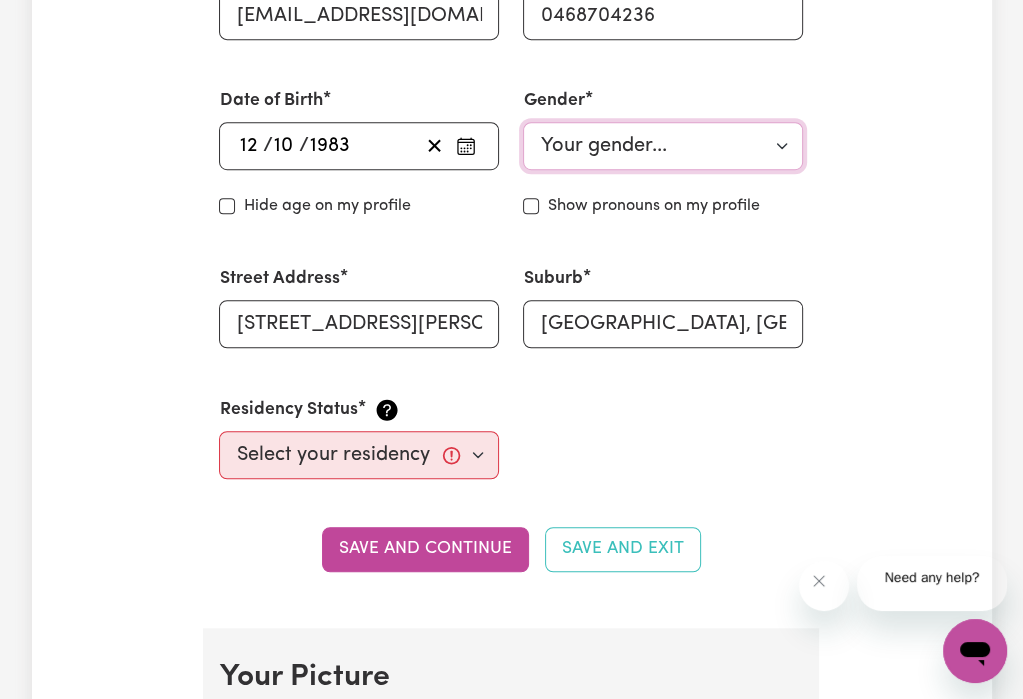 click on "Your gender... [DEMOGRAPHIC_DATA] [DEMOGRAPHIC_DATA] [DEMOGRAPHIC_DATA] Other Prefer not to say" at bounding box center (663, 146) 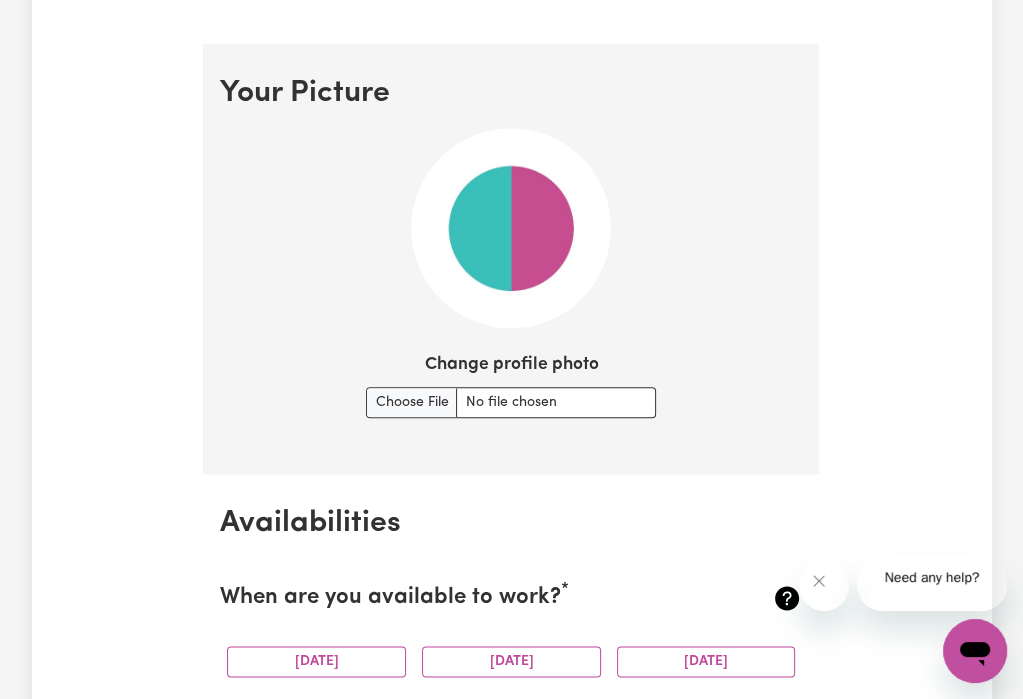 scroll, scrollTop: 1396, scrollLeft: 0, axis: vertical 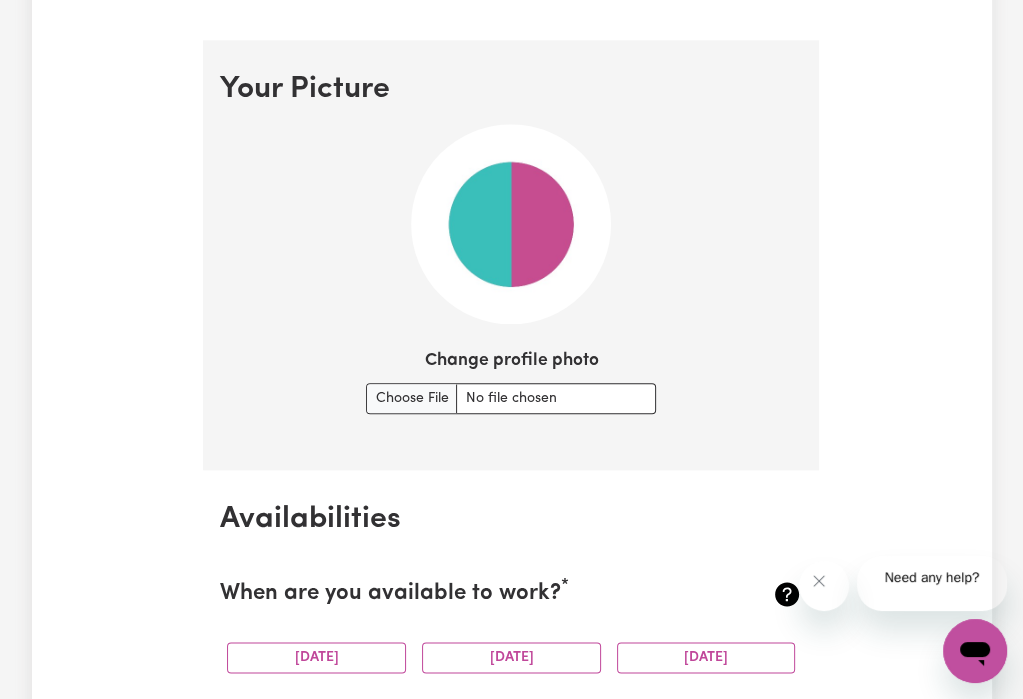 click on "Select your residency status... [DEMOGRAPHIC_DATA] citizen Australian PR [DEMOGRAPHIC_DATA] Work Visa Student Visa" at bounding box center [359, -133] 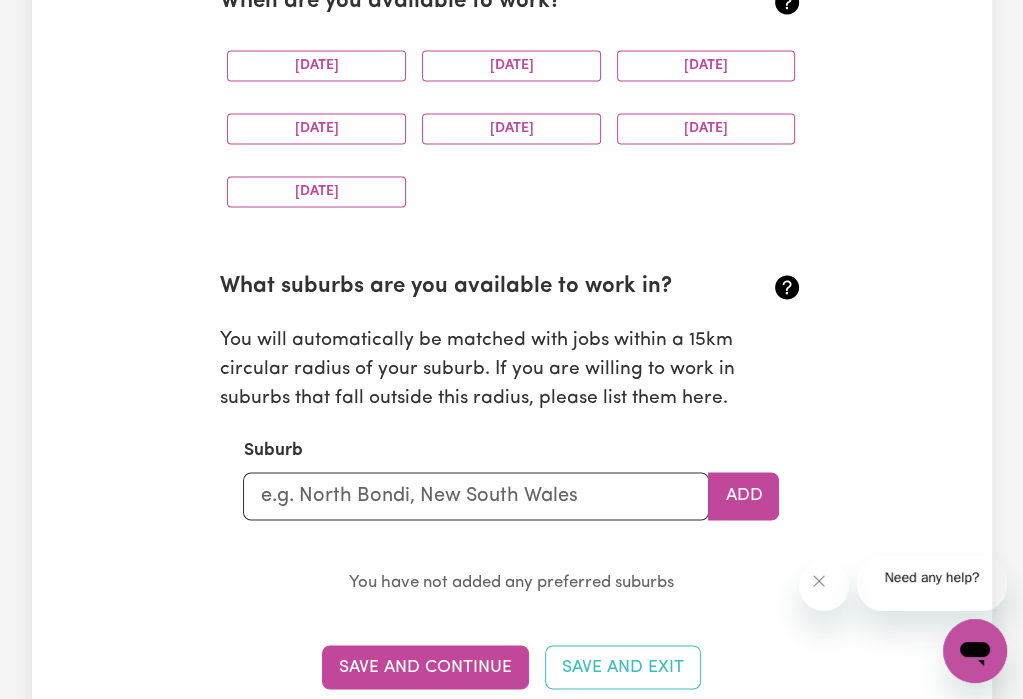 scroll, scrollTop: 1990, scrollLeft: 0, axis: vertical 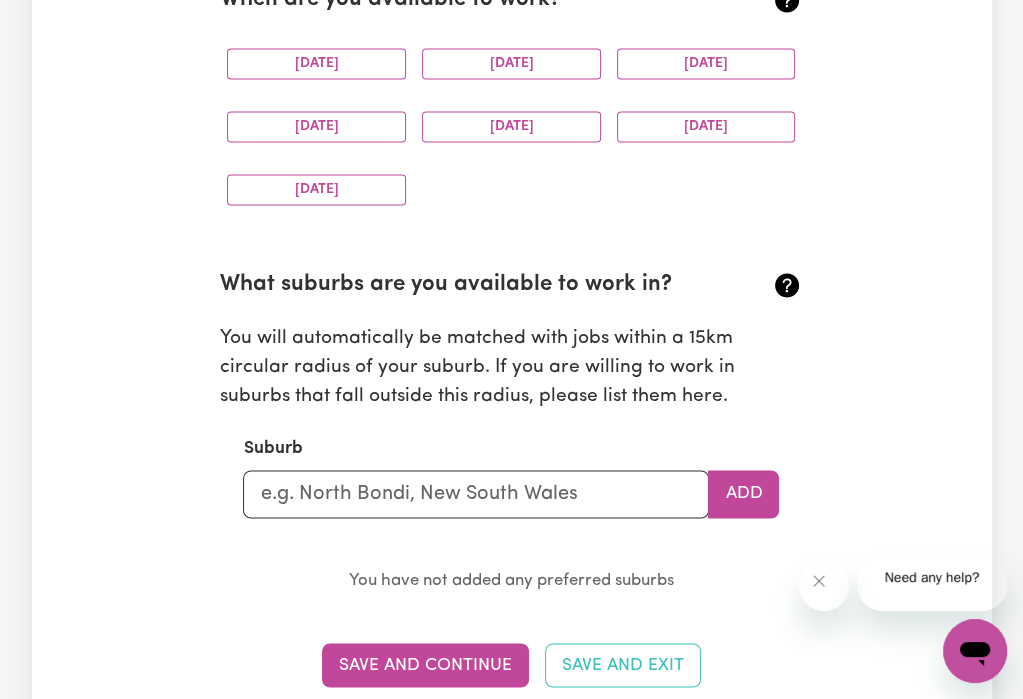 click on "Change profile photo" at bounding box center (511, -196) 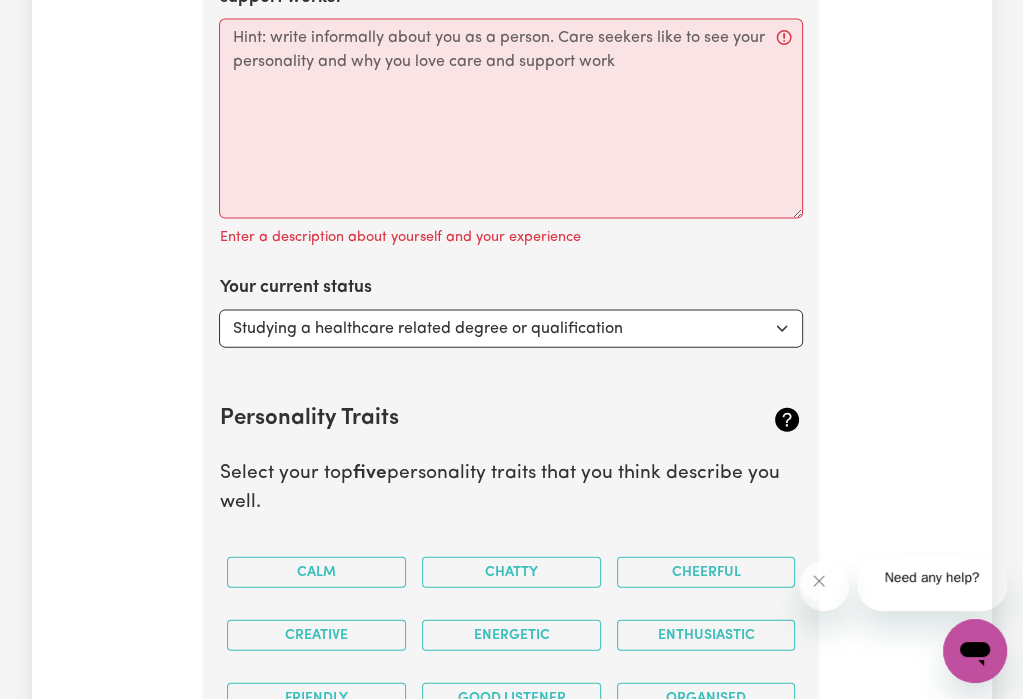 scroll, scrollTop: 2868, scrollLeft: 0, axis: vertical 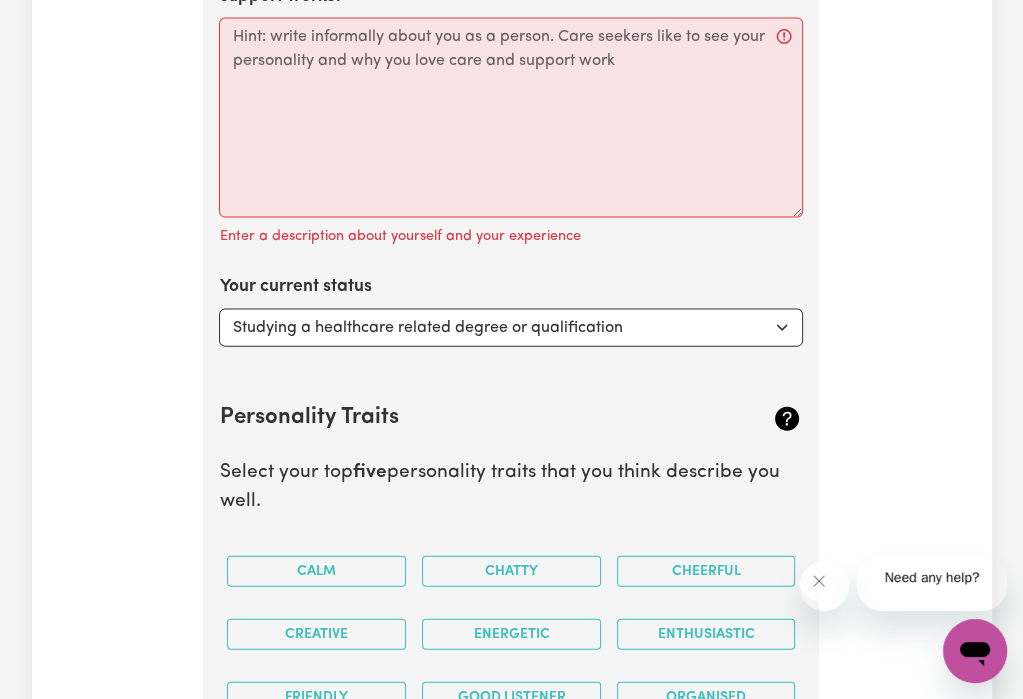 click at bounding box center [476, -384] 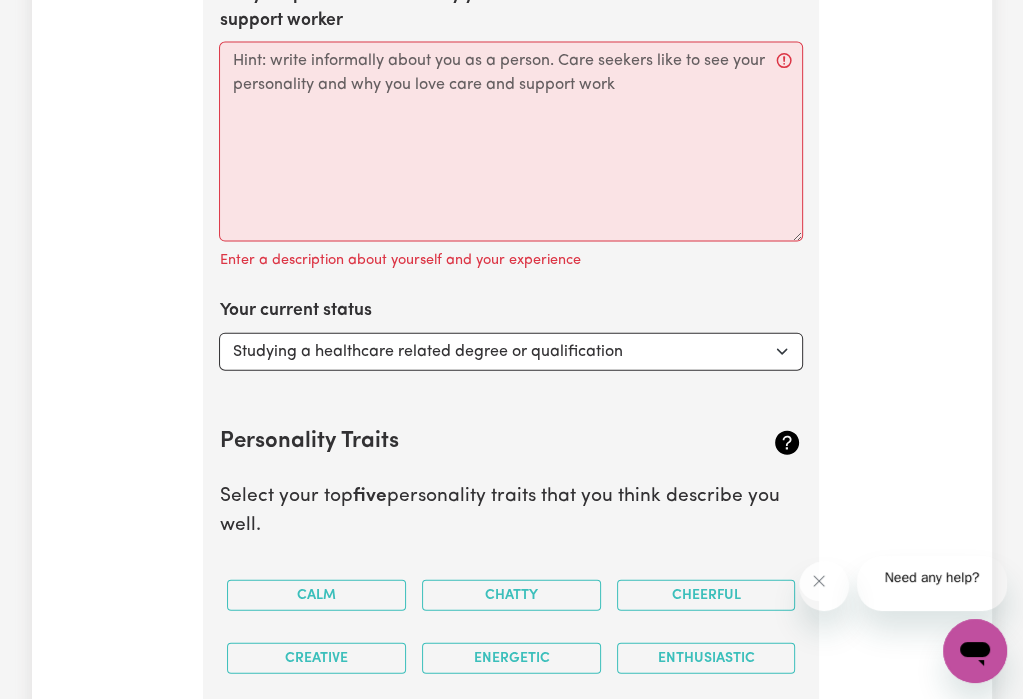 type on "[GEOGRAPHIC_DATA], [GEOGRAPHIC_DATA], 2640" 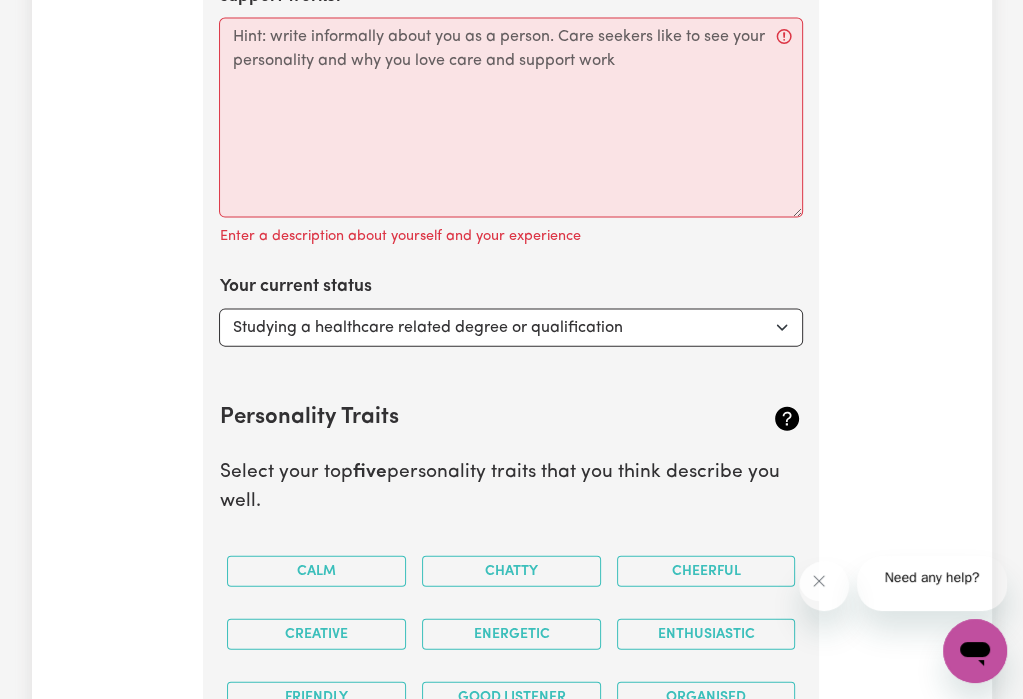 type on "EA" 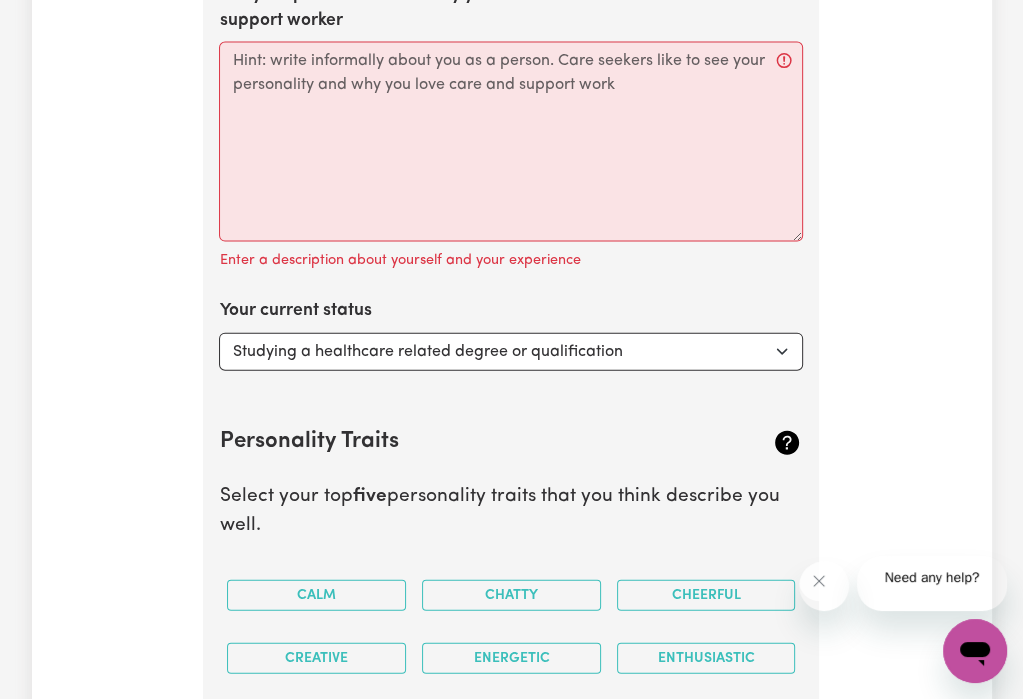 type on "MAROUBRA, [GEOGRAPHIC_DATA], 2035" 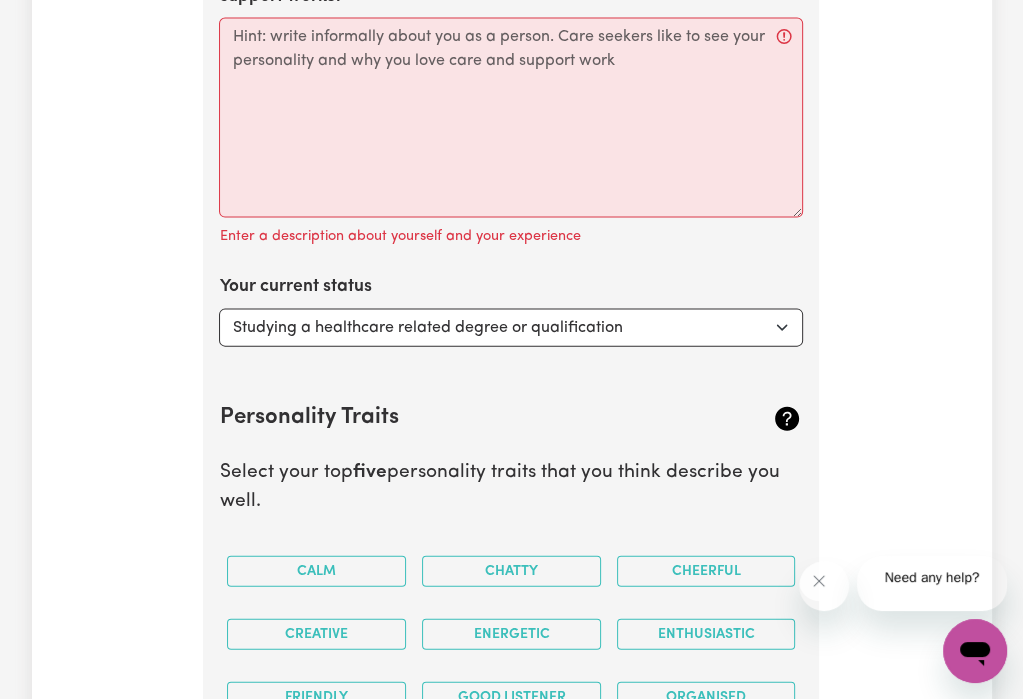 click on "MAROUB RA, [GEOGRAPHIC_DATA], 2035" at bounding box center [411, -320] 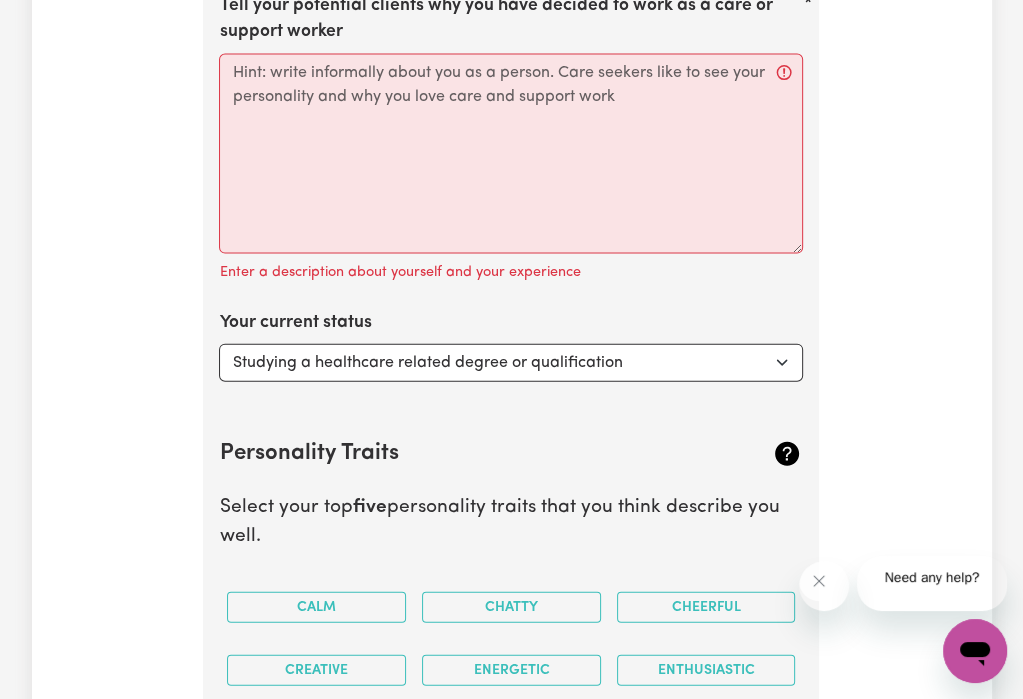 click at bounding box center [476, -384] 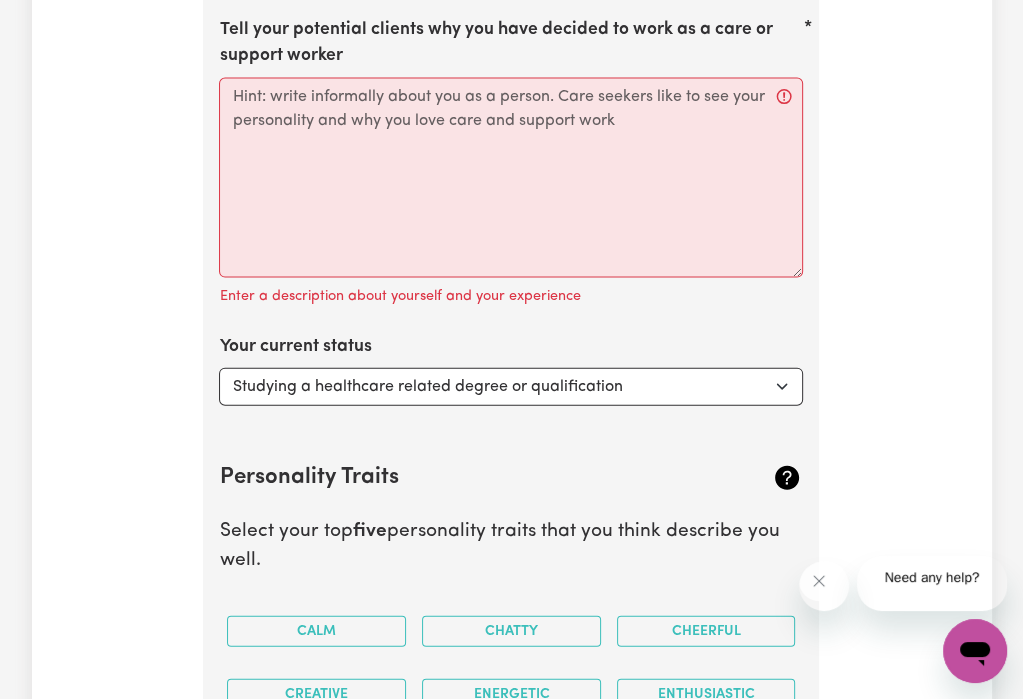 type on "BONDI" 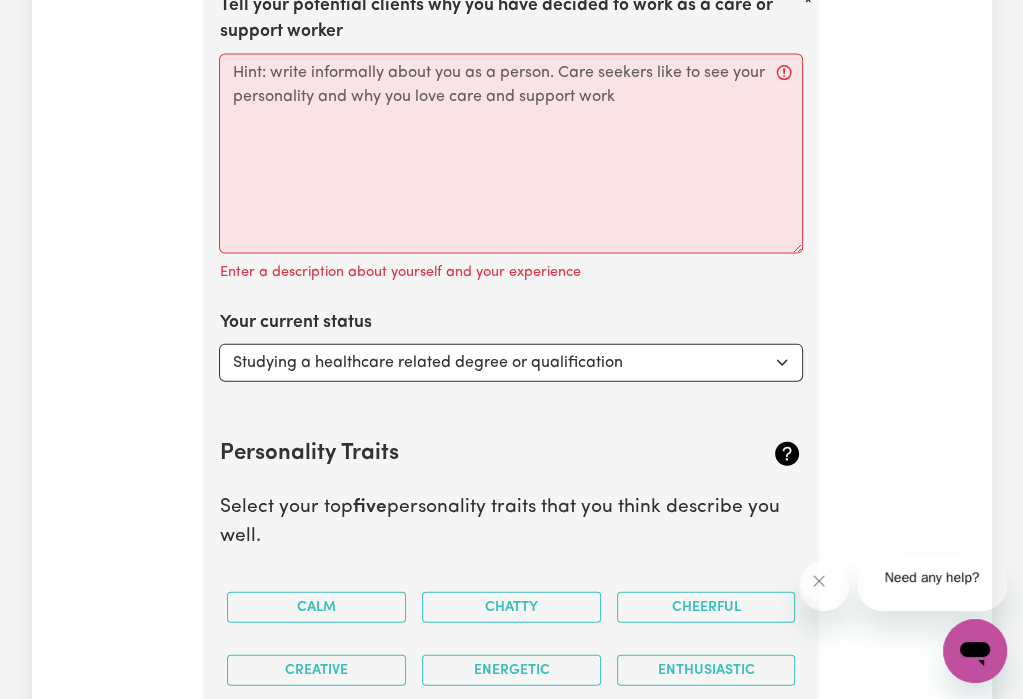 click on "BONDI , [GEOGRAPHIC_DATA], 2026" at bounding box center [391, -320] 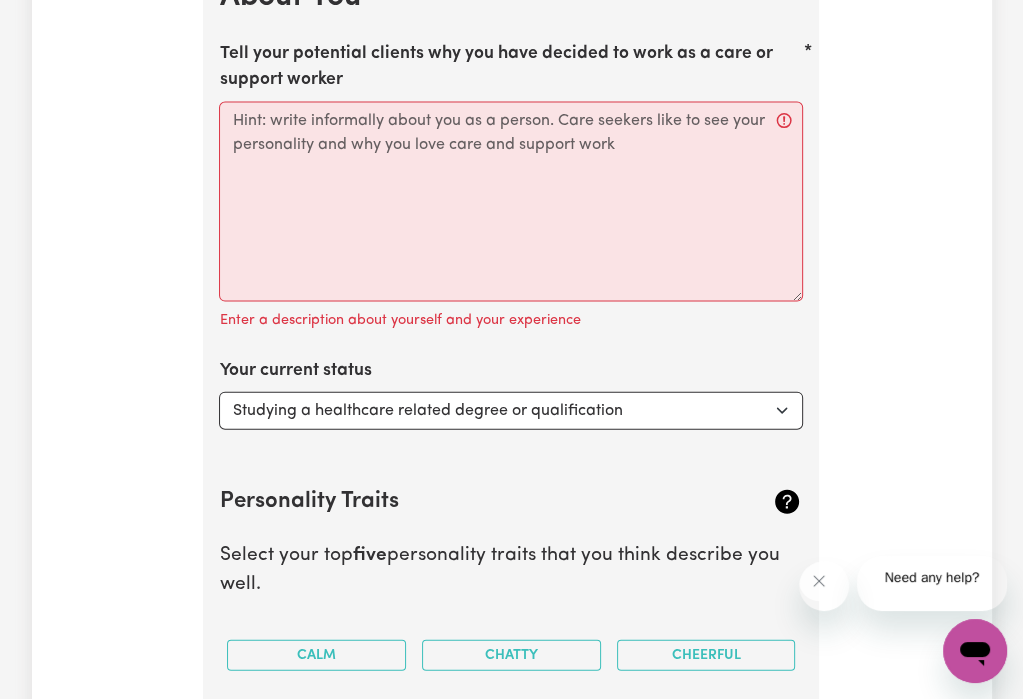 click at bounding box center (476, -384) 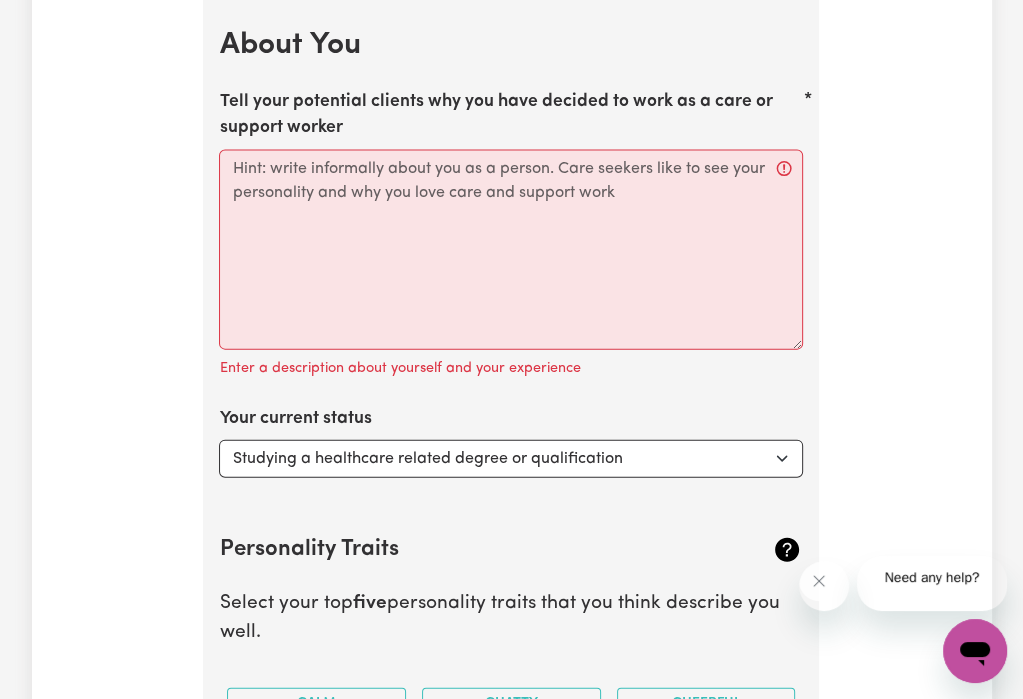 click at bounding box center [476, -384] 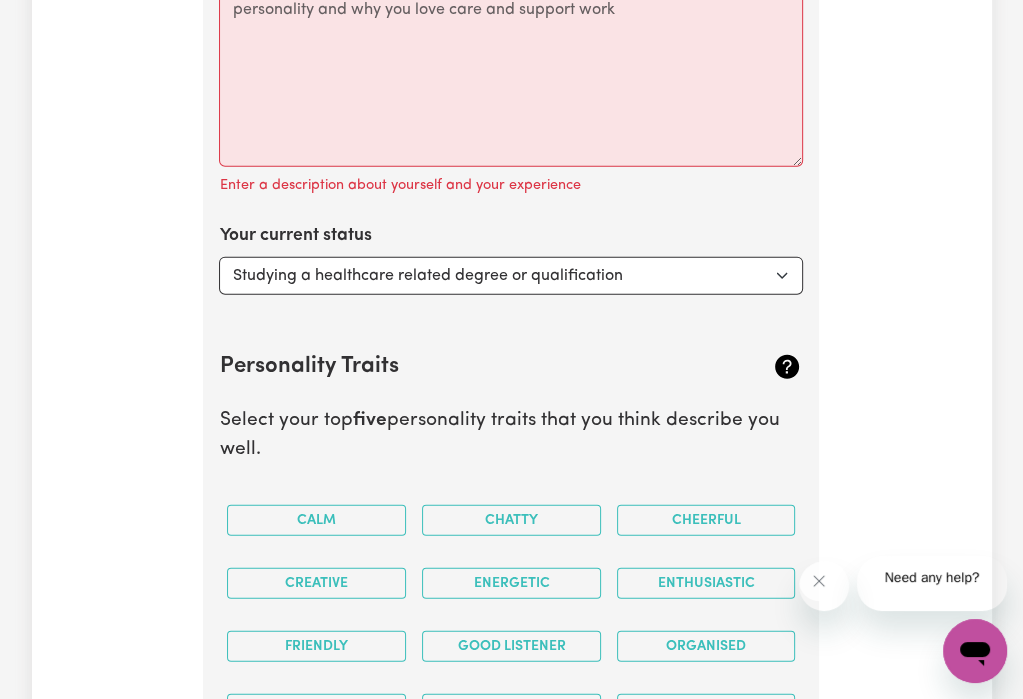 scroll, scrollTop: 3103, scrollLeft: 0, axis: vertical 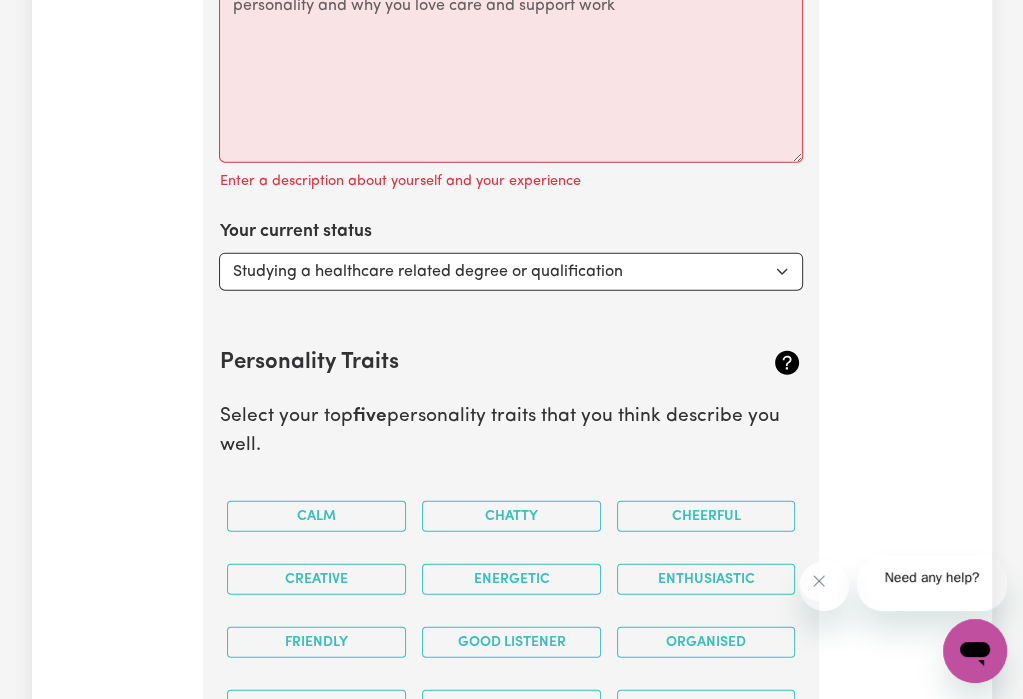 click on "Save and Continue" at bounding box center (425, -269) 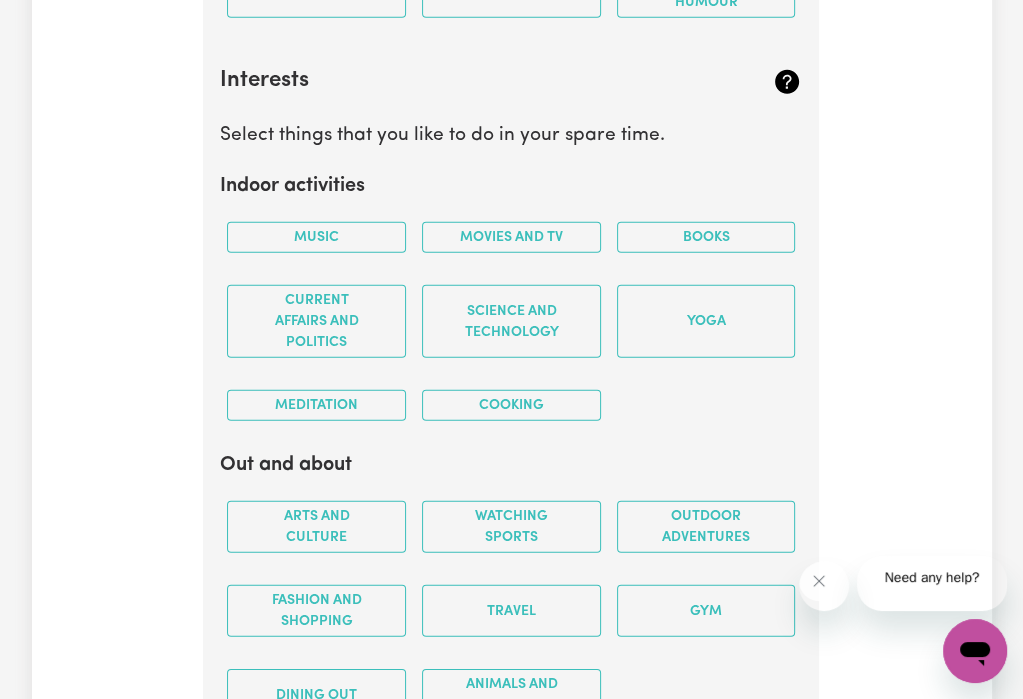 scroll, scrollTop: 3828, scrollLeft: 0, axis: vertical 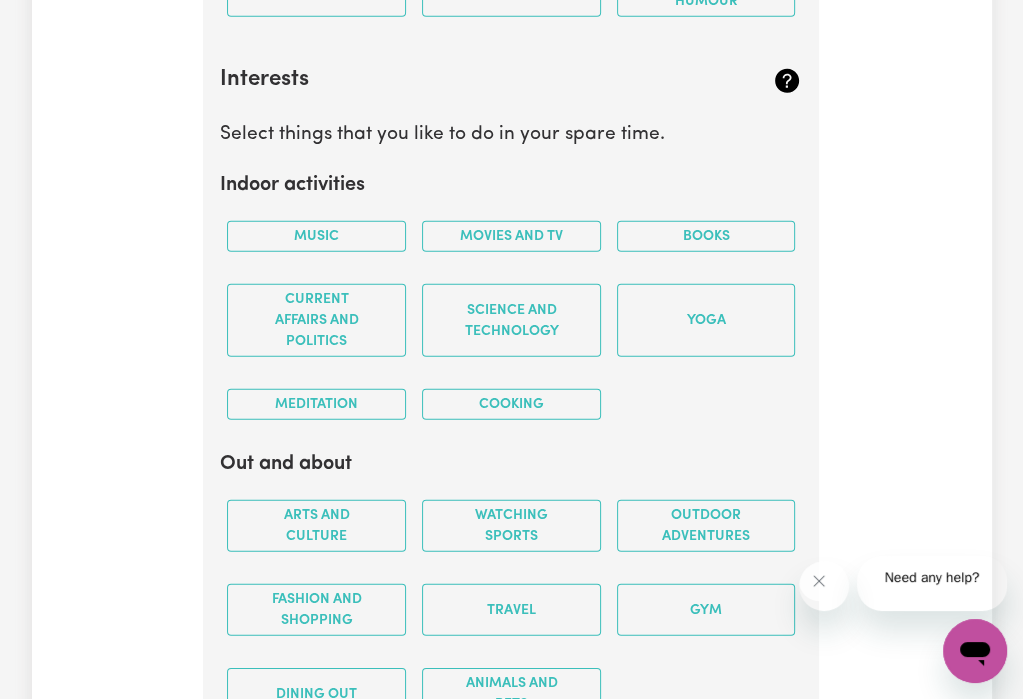 click on "Select... Studying a healthcare related degree or qualification Studying a non-healthcare related degree or qualification Looking for work - I just graduated Looking for extra work to fill my week and/or weekends Embarking on a career change into the care industry" at bounding box center (511, -453) 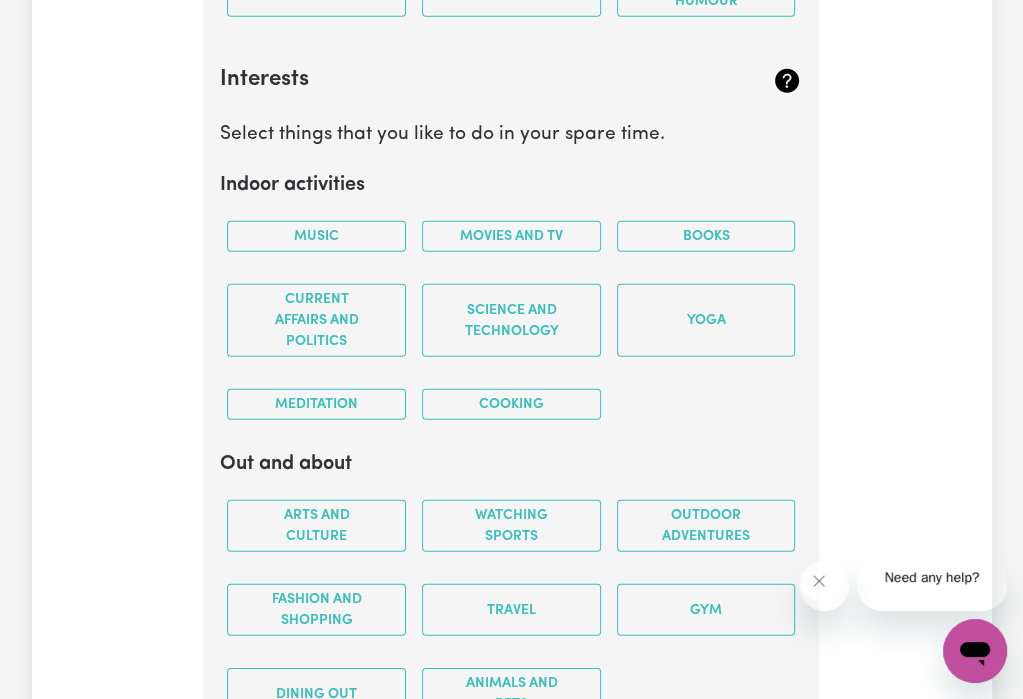 select on "Looking for extra work to fill my week and/or weekends" 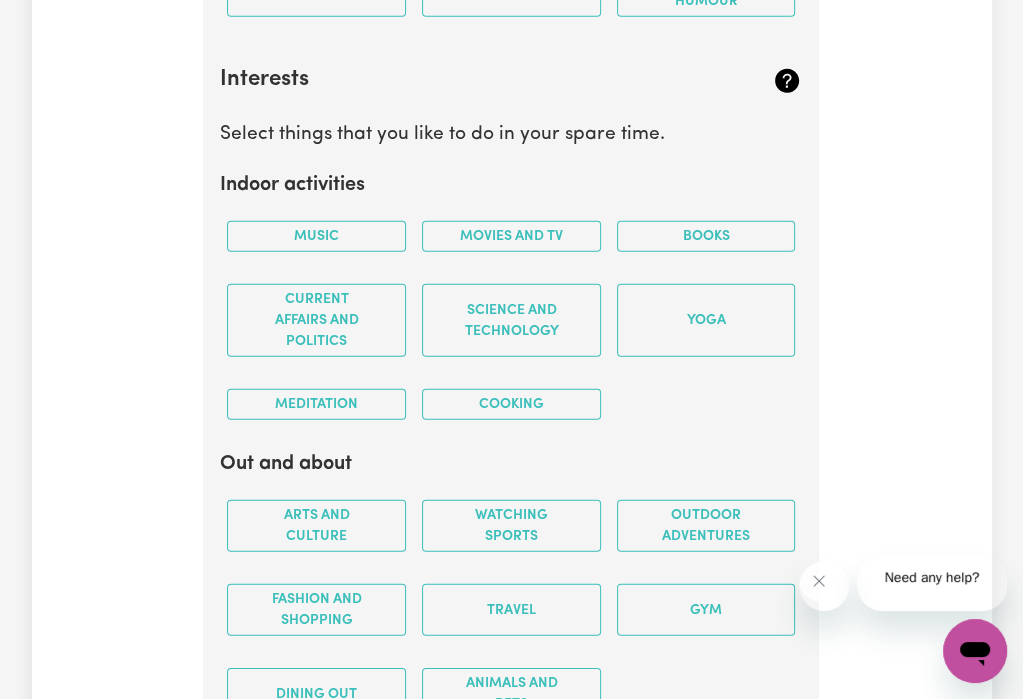 click on "Select... Studying a healthcare related degree or qualification Studying a non-healthcare related degree or qualification Looking for work - I just graduated Looking for extra work to fill my week and/or weekends Embarking on a career change into the care industry" at bounding box center [511, -453] 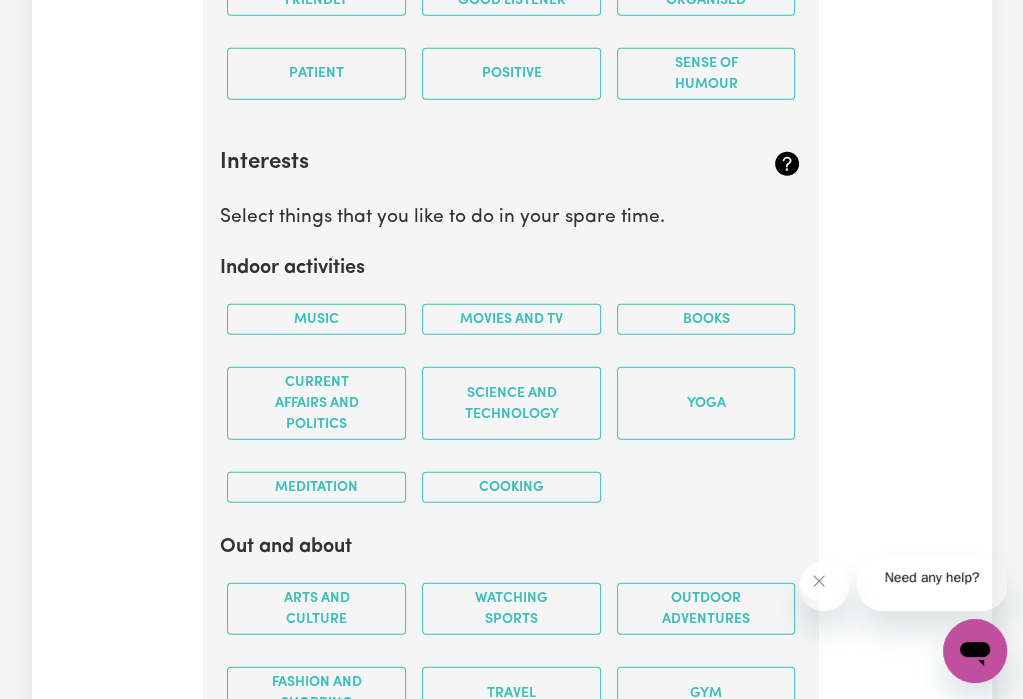 scroll, scrollTop: 3744, scrollLeft: 0, axis: vertical 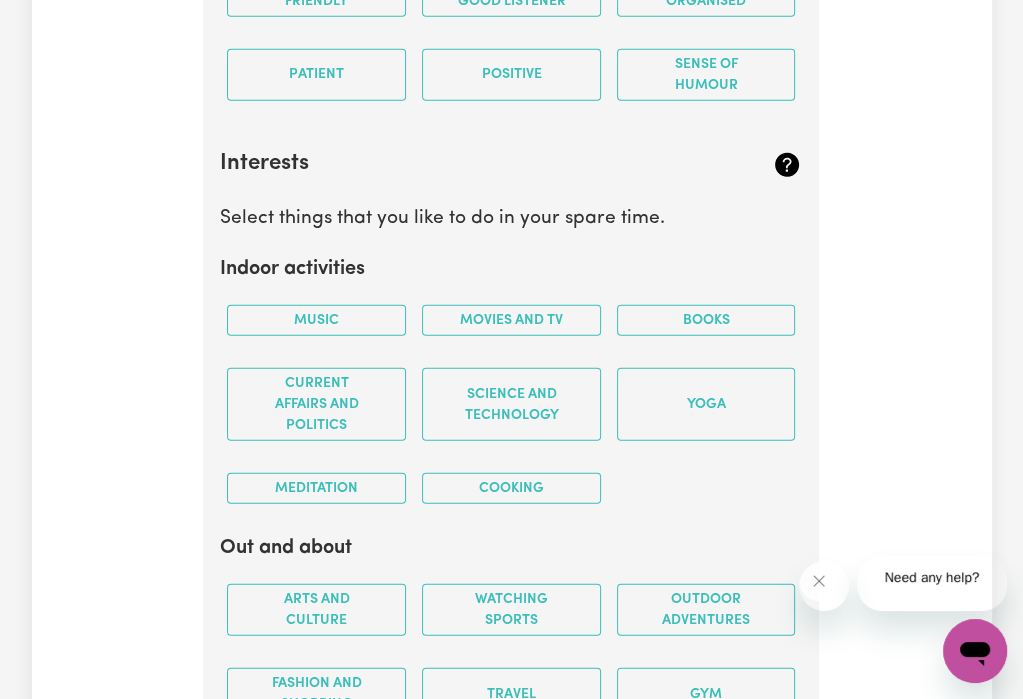 click on "Tell your potential clients why you have decided to work as a care or support worker" at bounding box center [511, -578] 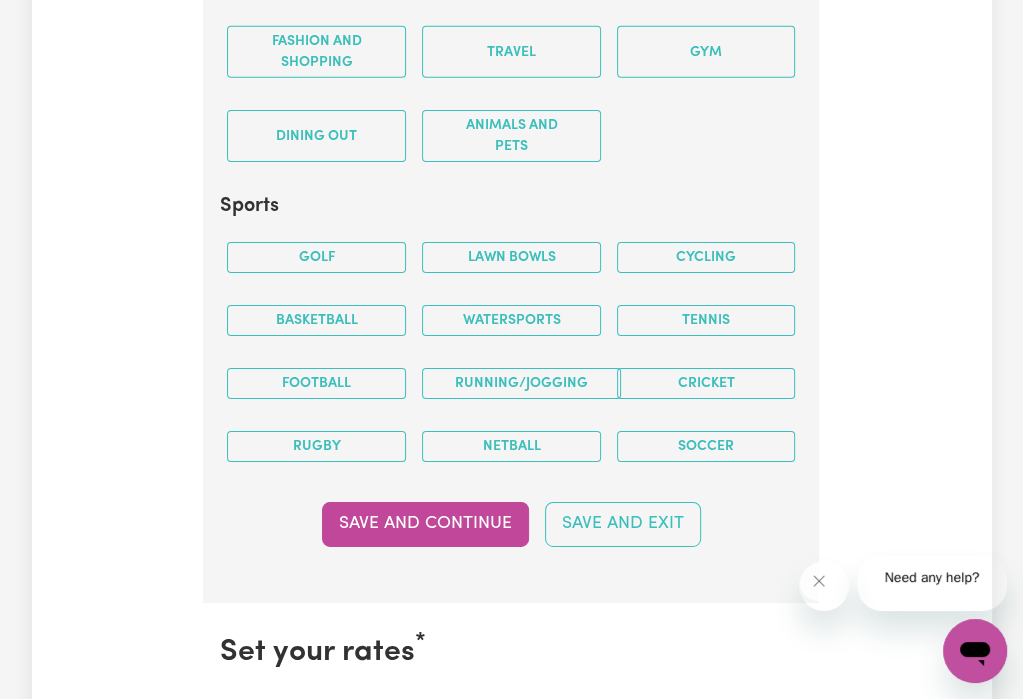 scroll, scrollTop: 4387, scrollLeft: 0, axis: vertical 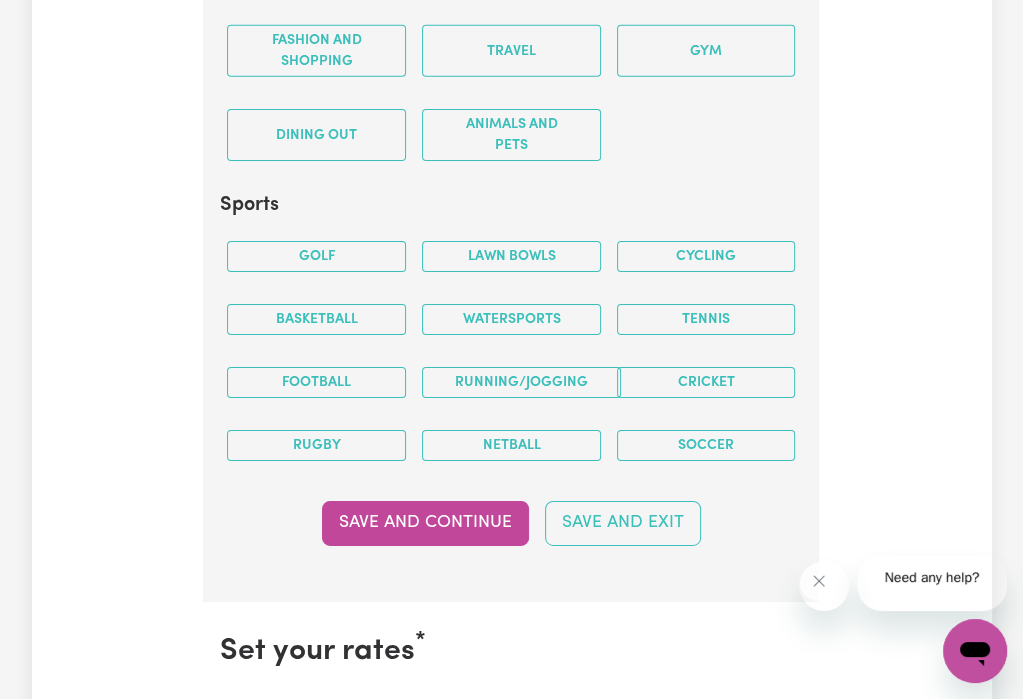 click on "Friendly" at bounding box center [316, -642] 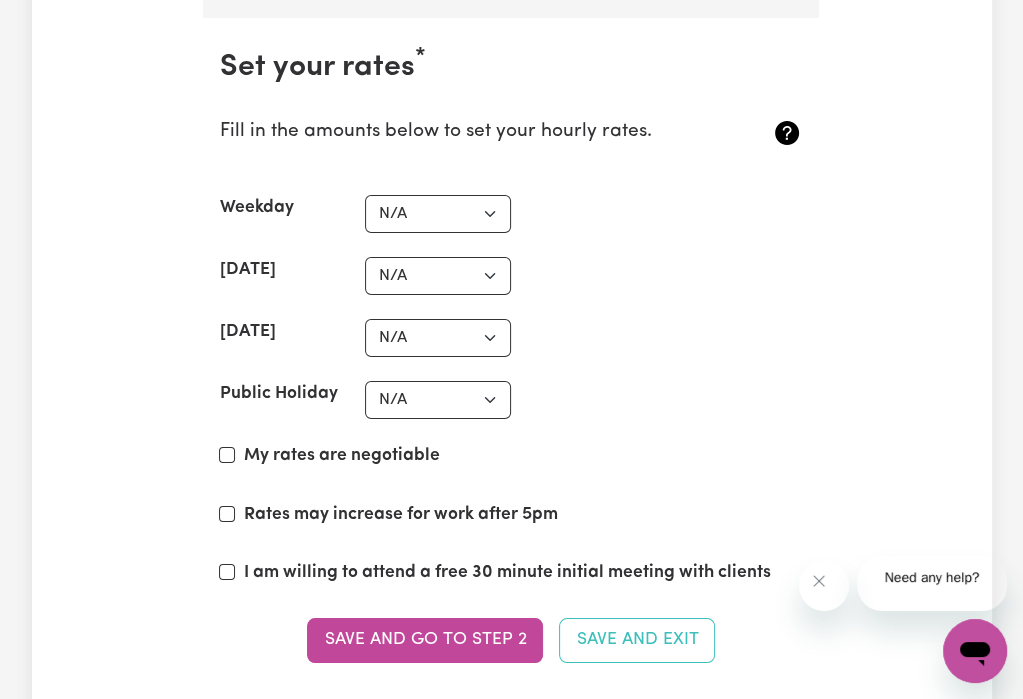 scroll, scrollTop: 4973, scrollLeft: 0, axis: vertical 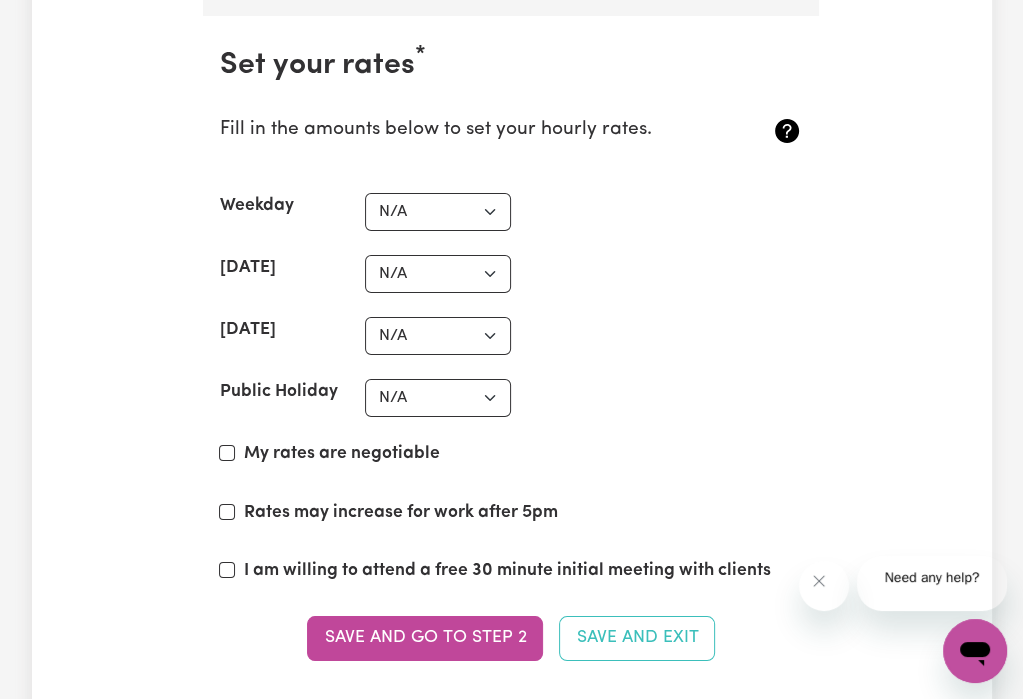 click on "Music" at bounding box center [316, -909] 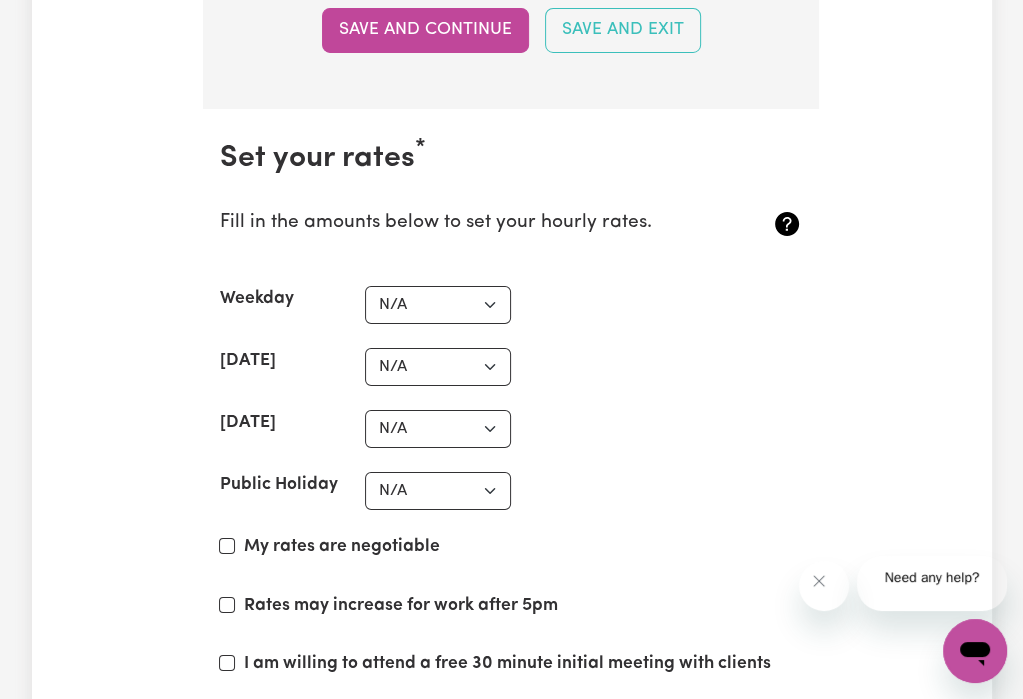 scroll, scrollTop: 4881, scrollLeft: 0, axis: vertical 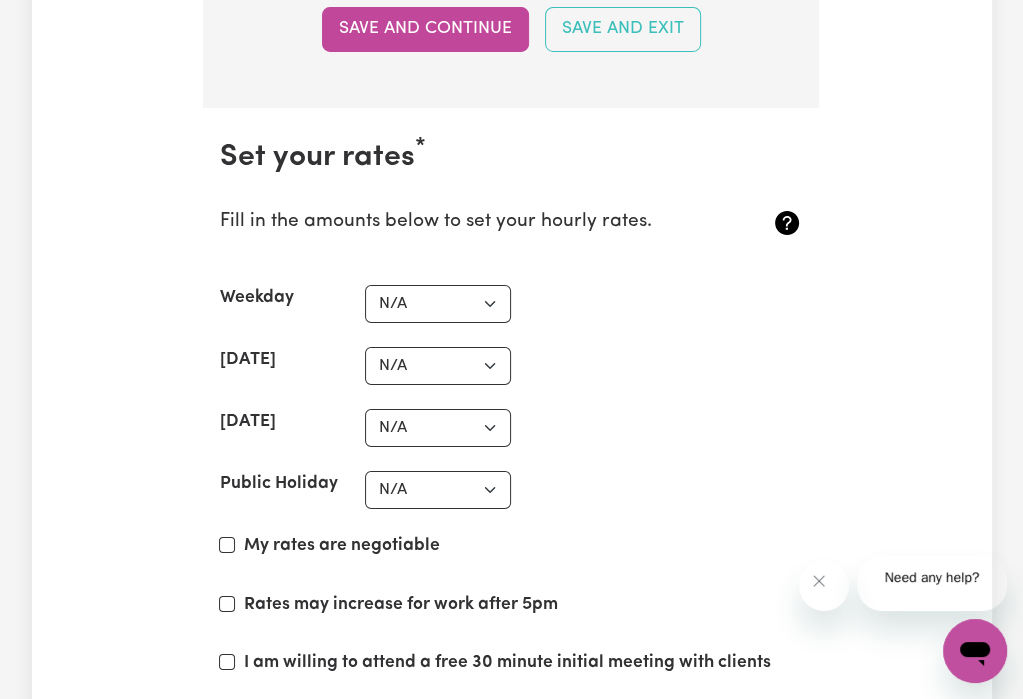 click on "Meditation" at bounding box center (316, -649) 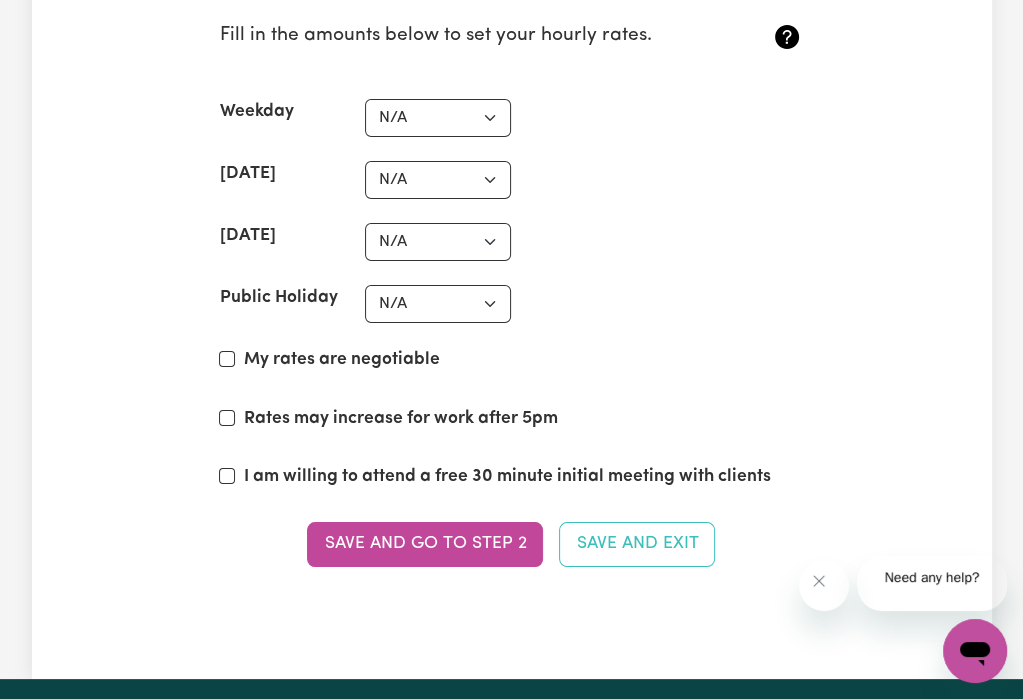 scroll, scrollTop: 5068, scrollLeft: 0, axis: vertical 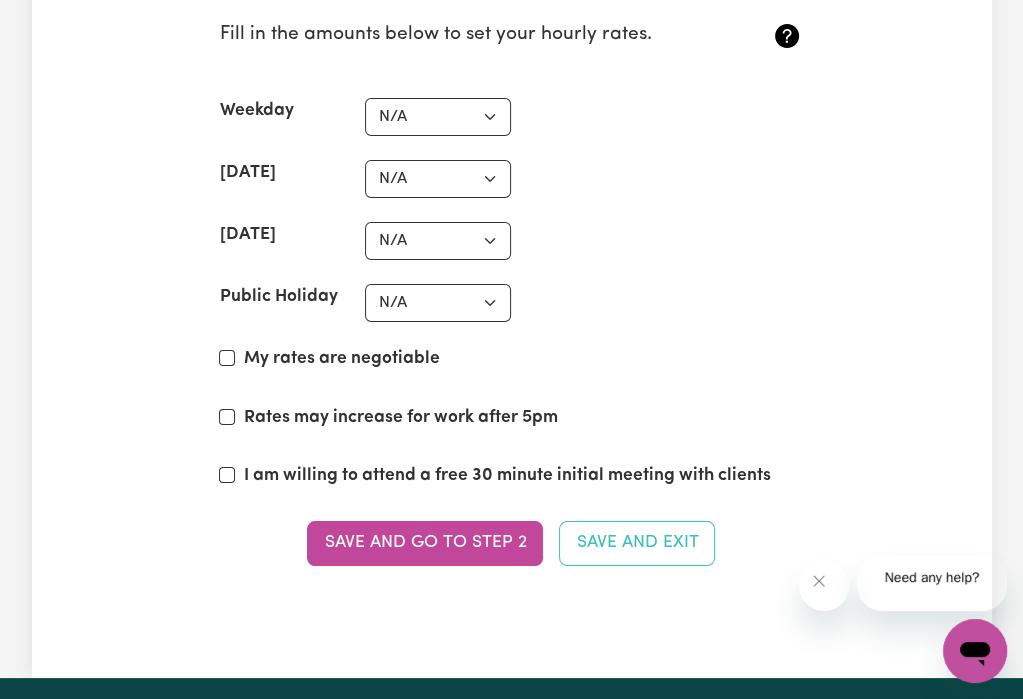 click on "Meditation" at bounding box center (316, -836) 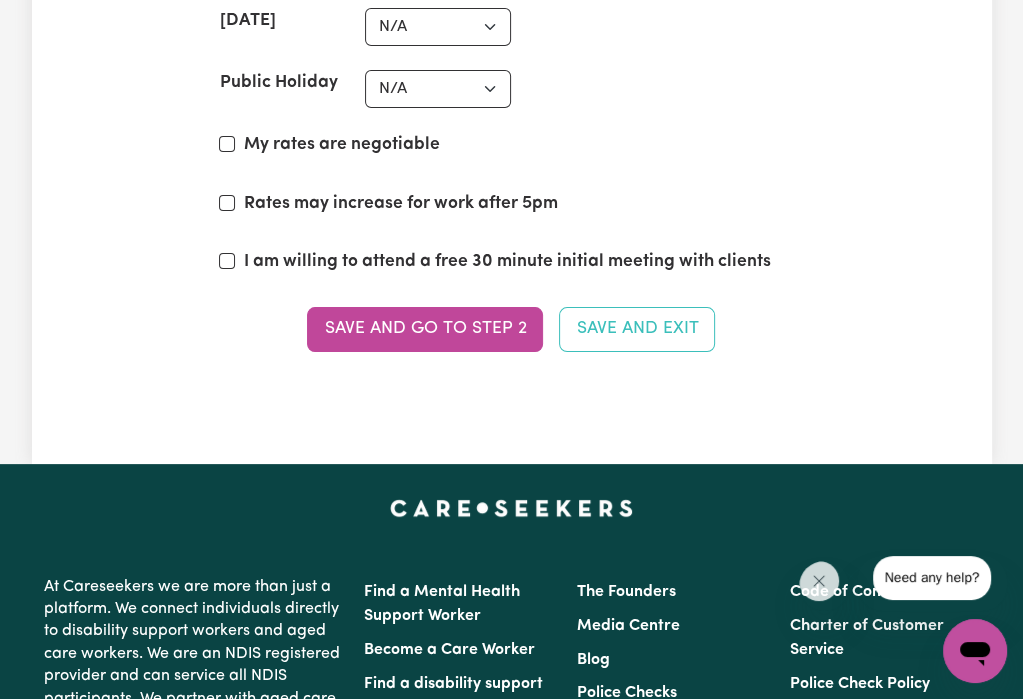 scroll, scrollTop: 5298, scrollLeft: 0, axis: vertical 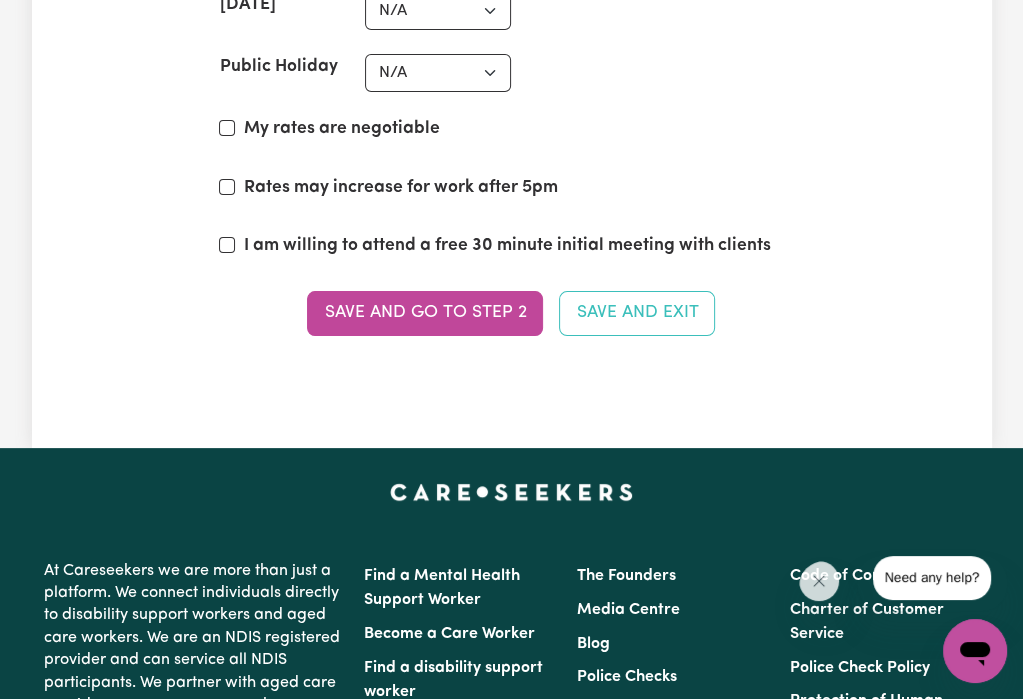 click on "Arts and Culture" at bounding box center (316, -944) 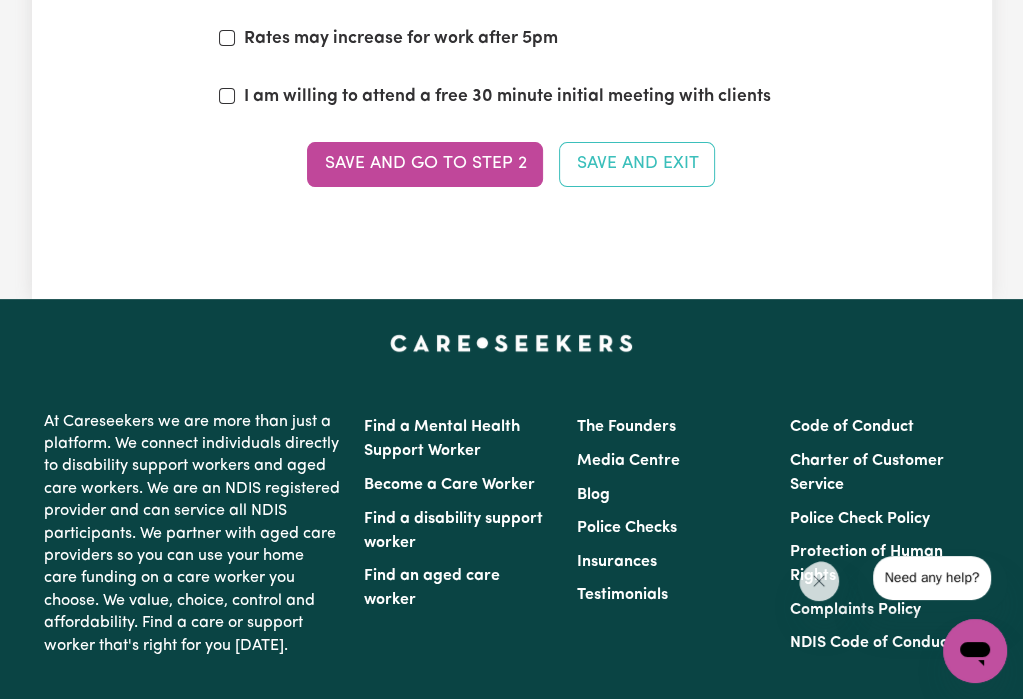 scroll, scrollTop: 5448, scrollLeft: 0, axis: vertical 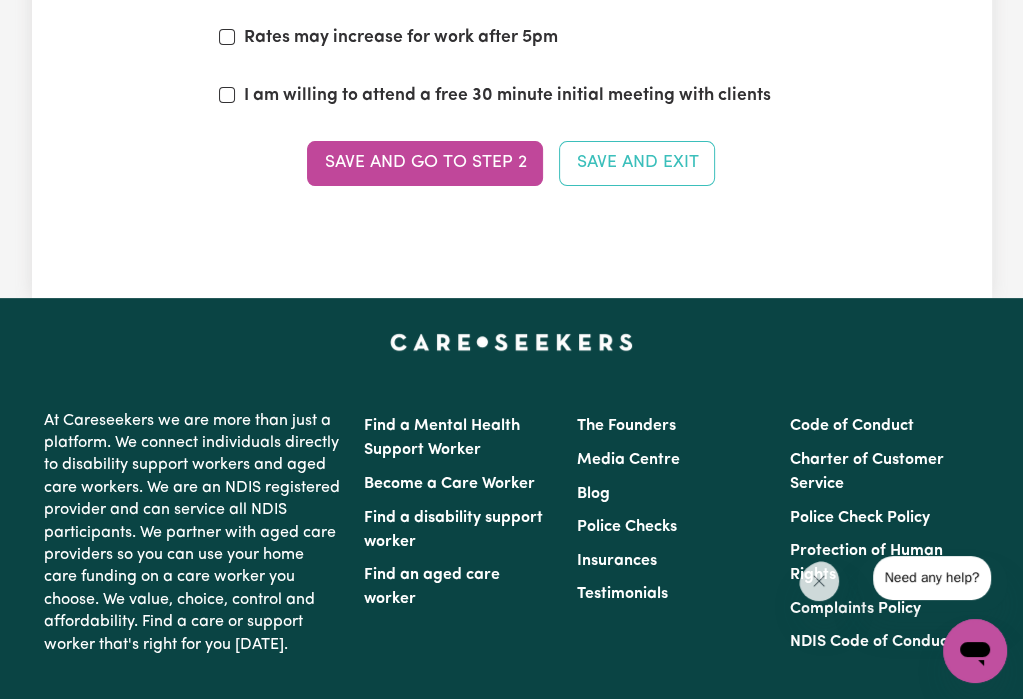 click on "Dining out" at bounding box center [316, -926] 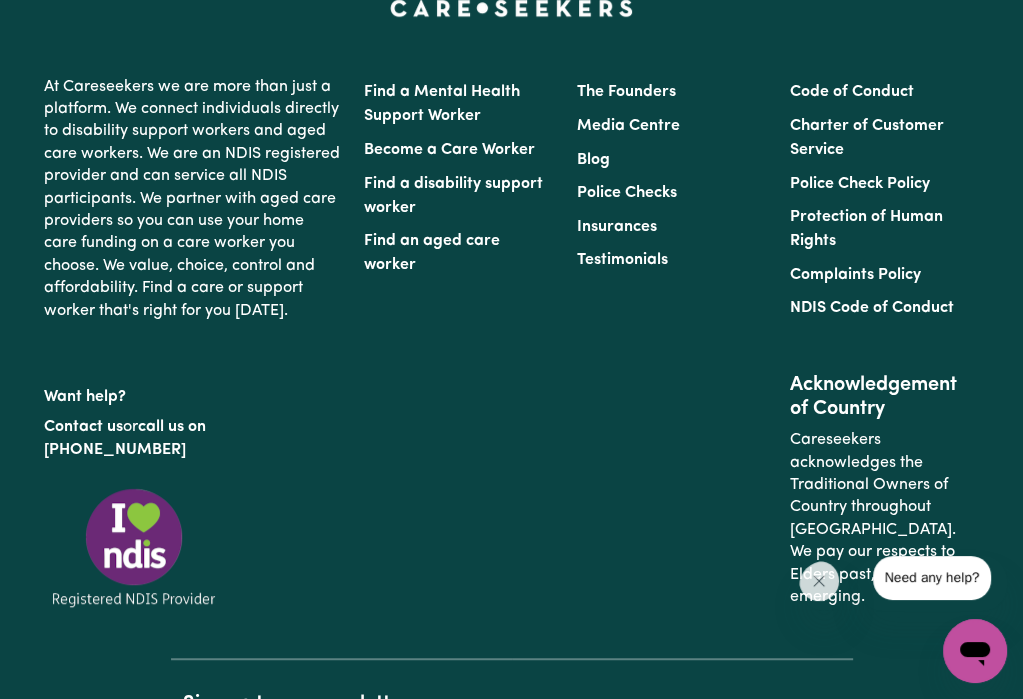 scroll, scrollTop: 5785, scrollLeft: 0, axis: vertical 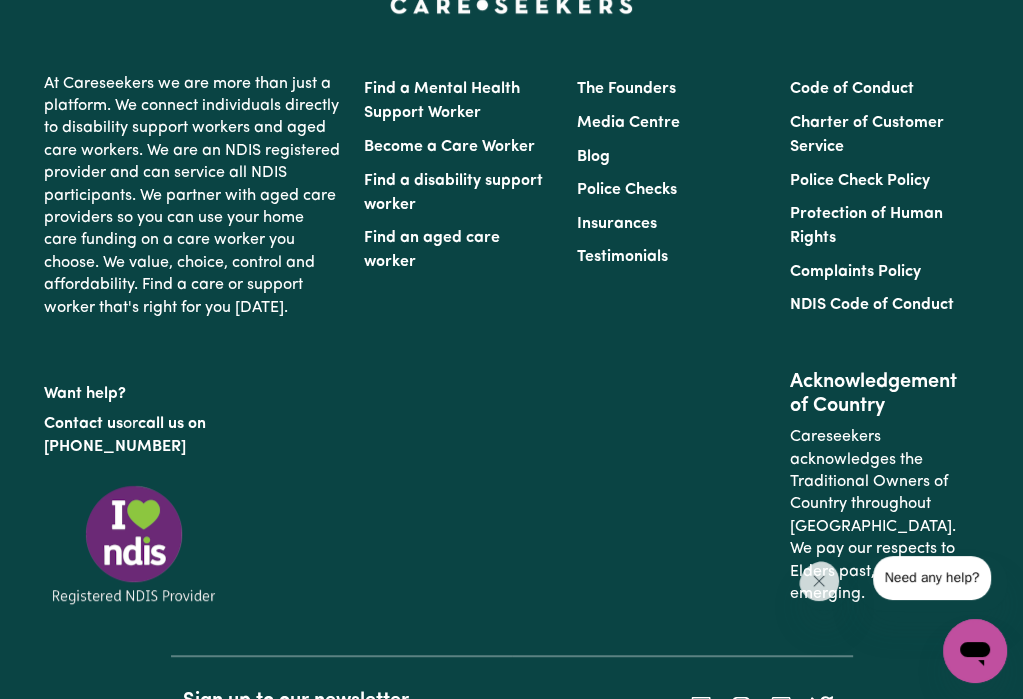 click on "Save and Continue" at bounding box center [425, -875] 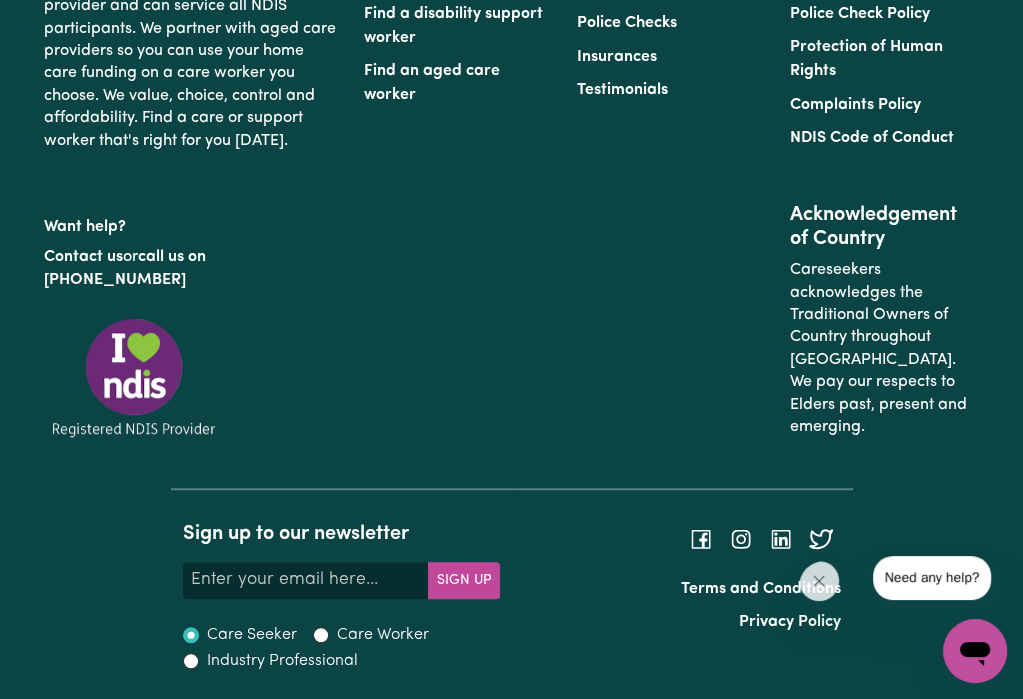 scroll, scrollTop: 6484, scrollLeft: 0, axis: vertical 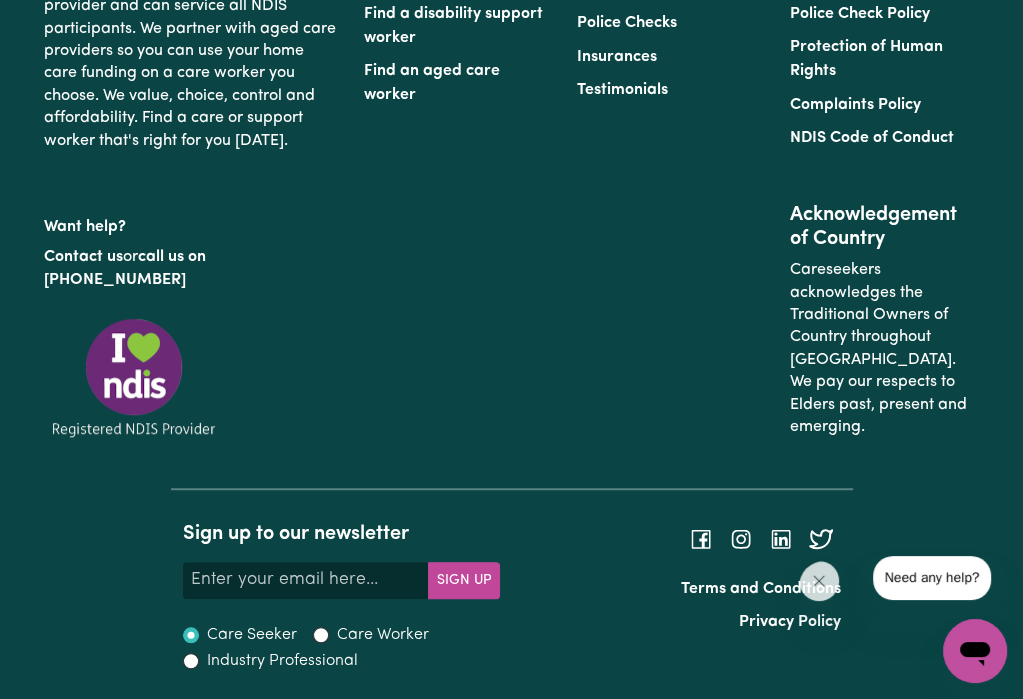 click on "N/A $37 $38 $39 $40 $41 $42 $43 $44 $45 $46 $47 $48 $49 $50 $51 $52 $53 $54 $55 $56 $57 $58 $59 $60 $61 $62 $63 $64 $65 $66 $67 $68 $69 $70 $71 $72 $73 $74 $75 $76 $77 $78 $79 $80 $81 $82 $83 $84 $85 $86 $87 $88 $89 $90 $91 $92 $93 $94 $95 $96 $97 $98 $99 $100 $101 $102 $103 $104 $105 $106 $107 $108 $109 $110 $111 $112 $113 $114 $115 $116 $117 $118 $119 $120 $121 $122 $123 $124 $125 $126 $127 $128 $129 $130 $131 $132 $133 $134 $135 $136 $137 $138 $139 $140 $141 $142 $143 $144 $145 $146 $147 $148 $149 $150 $151 $152 $153 $154 $155 $156 $157 $158 $159 $160 $161 $162" at bounding box center [438, -767] 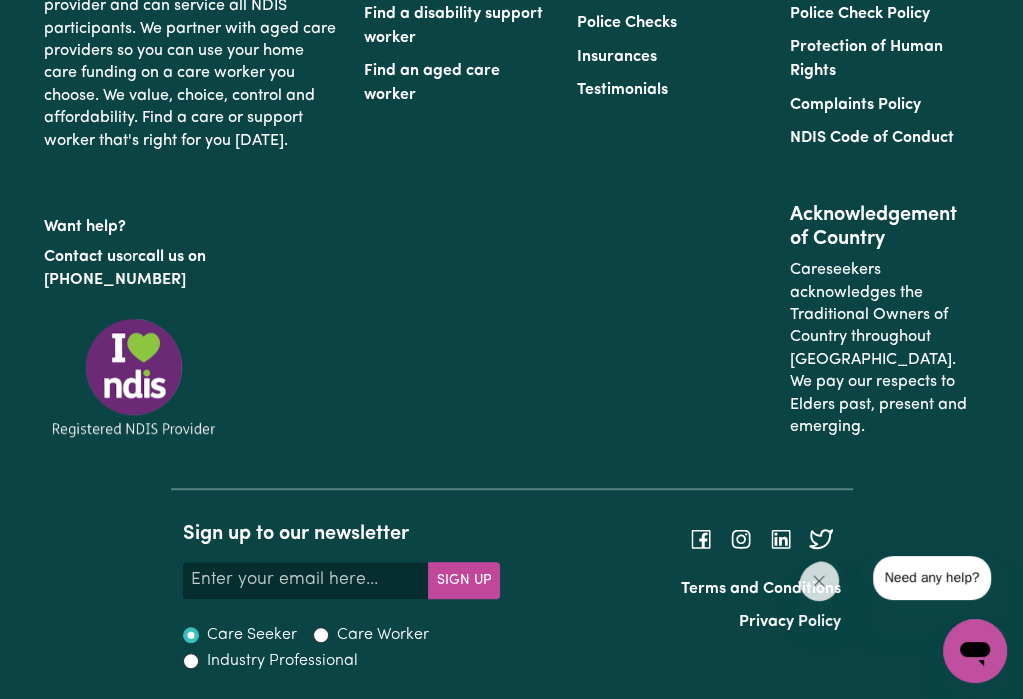 scroll, scrollTop: 6540, scrollLeft: 0, axis: vertical 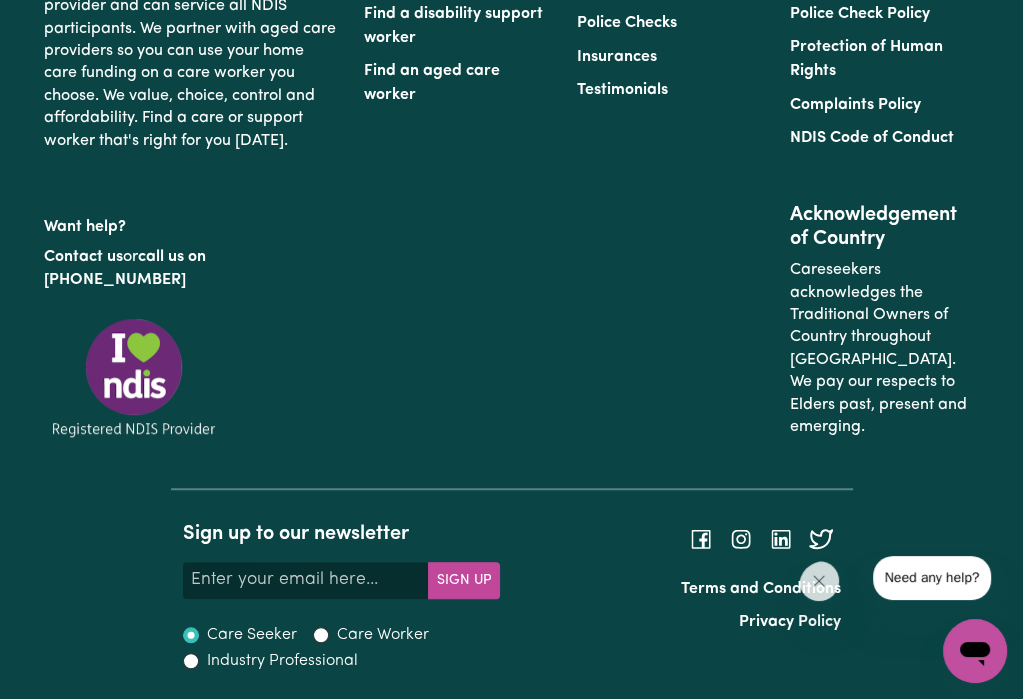 click on "My rates are negotiable" at bounding box center (227, -526) 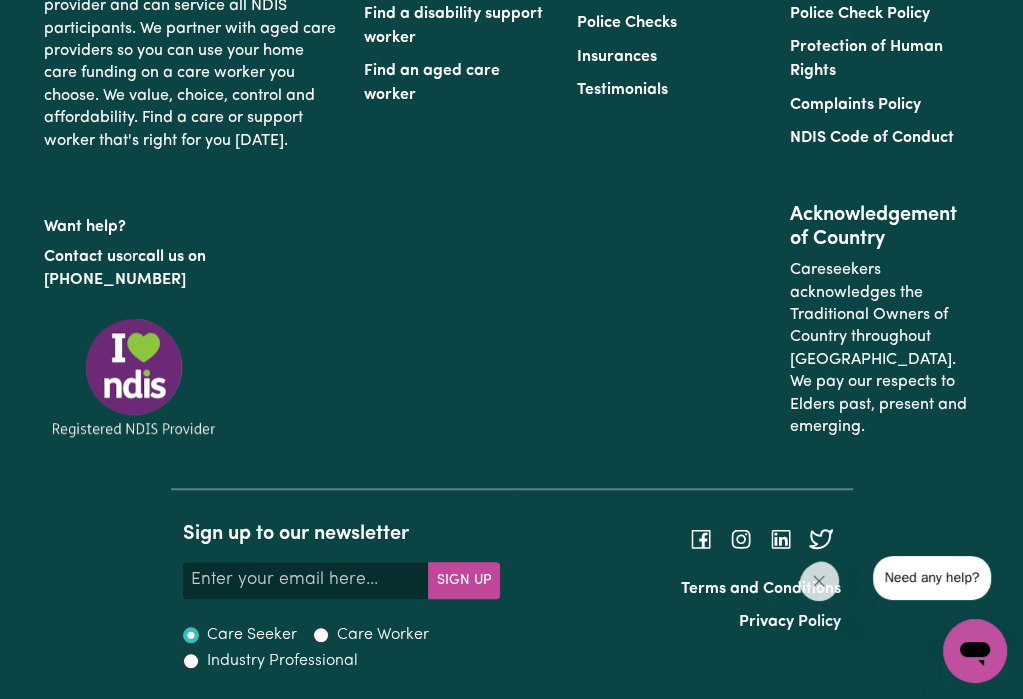 scroll, scrollTop: 6814, scrollLeft: 0, axis: vertical 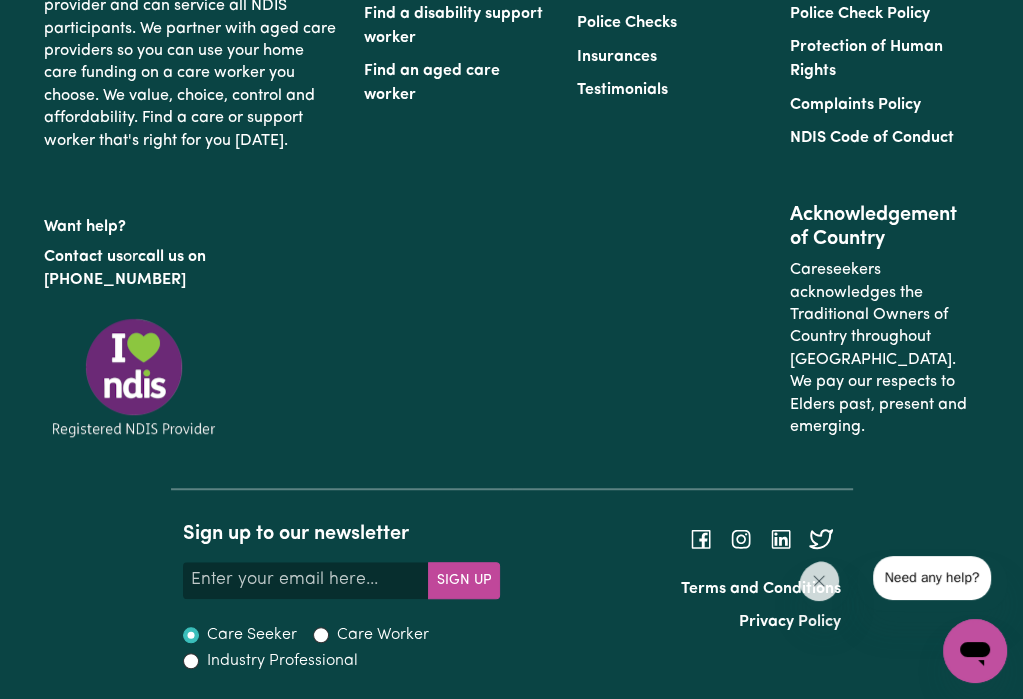 click on "Save and go to Step 2" at bounding box center [425, -341] 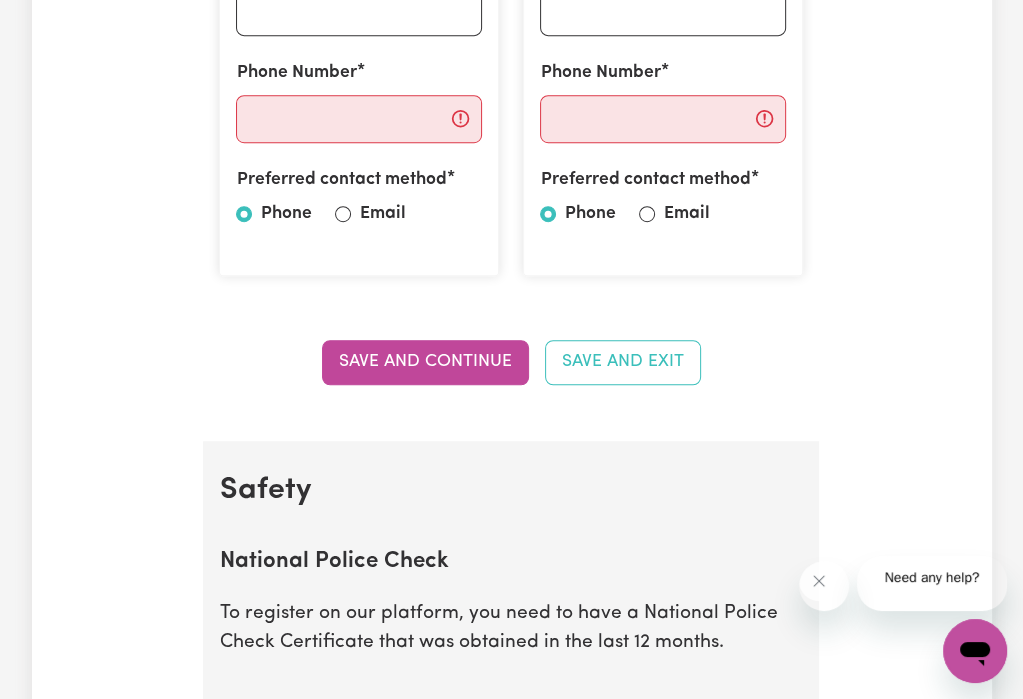 scroll, scrollTop: 836, scrollLeft: 0, axis: vertical 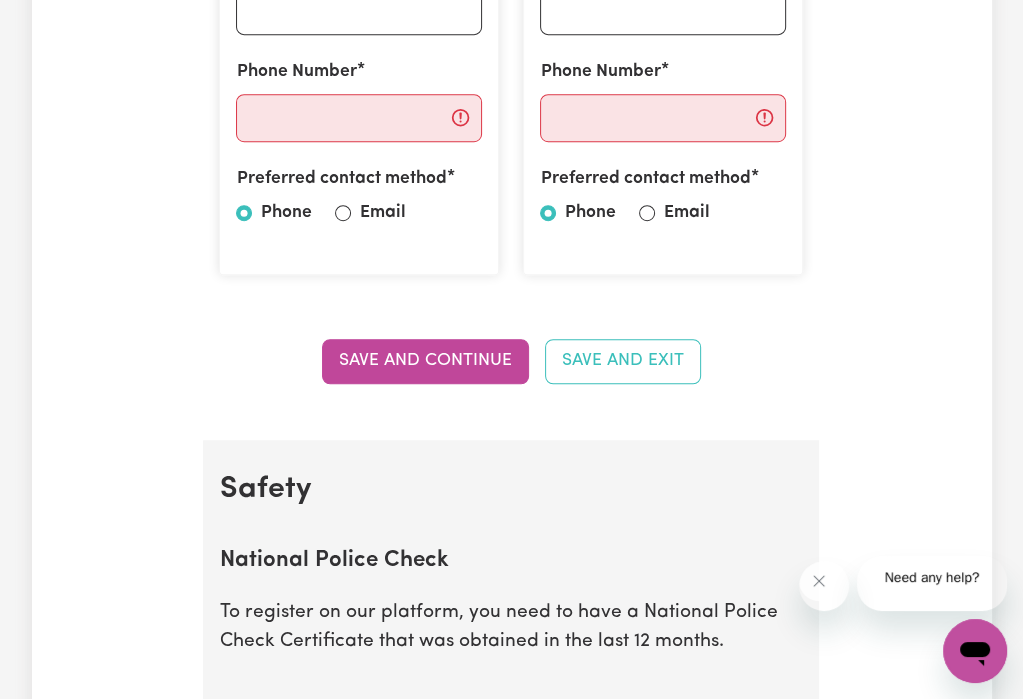 click on "Name" at bounding box center [359, -95] 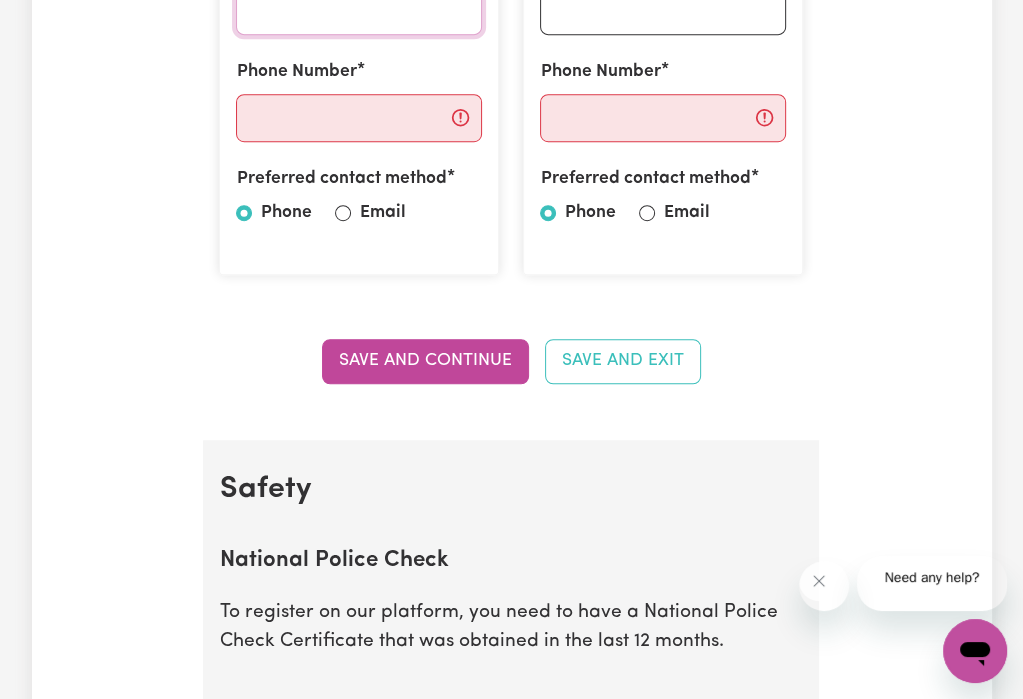 scroll, scrollTop: 0, scrollLeft: 0, axis: both 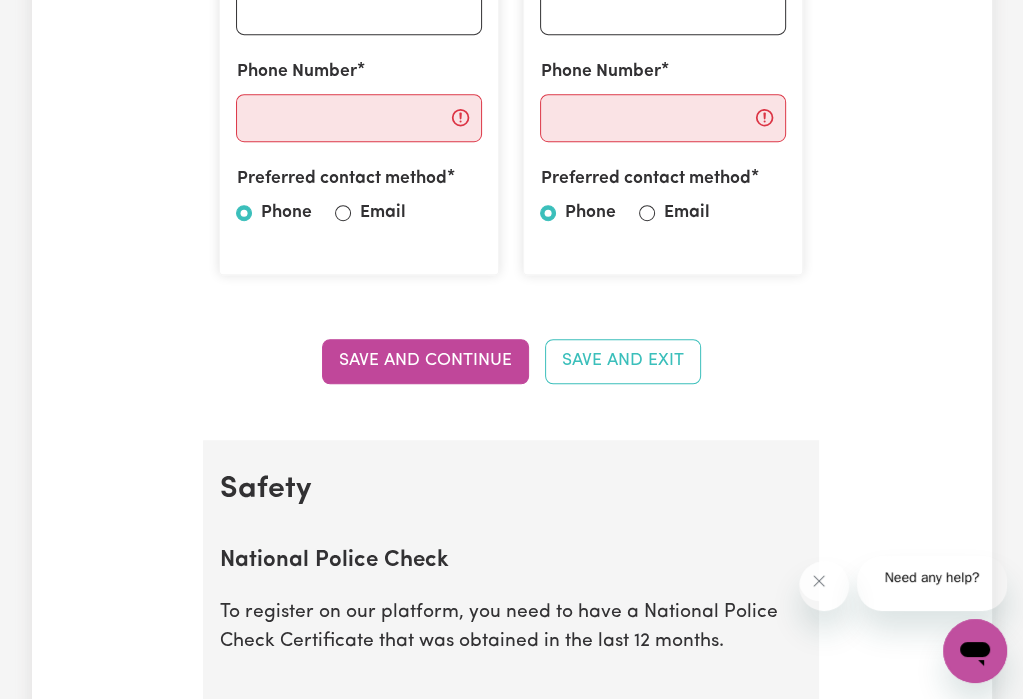 click on "[PERSON_NAME]" at bounding box center (359, -95) 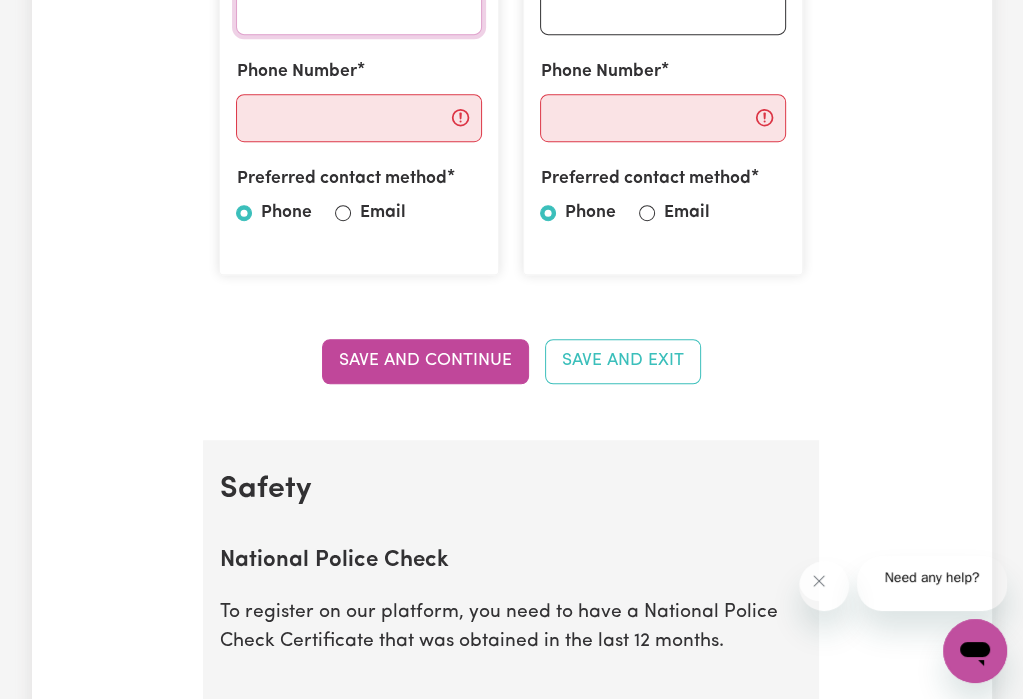 click on "Email Address" at bounding box center [359, 11] 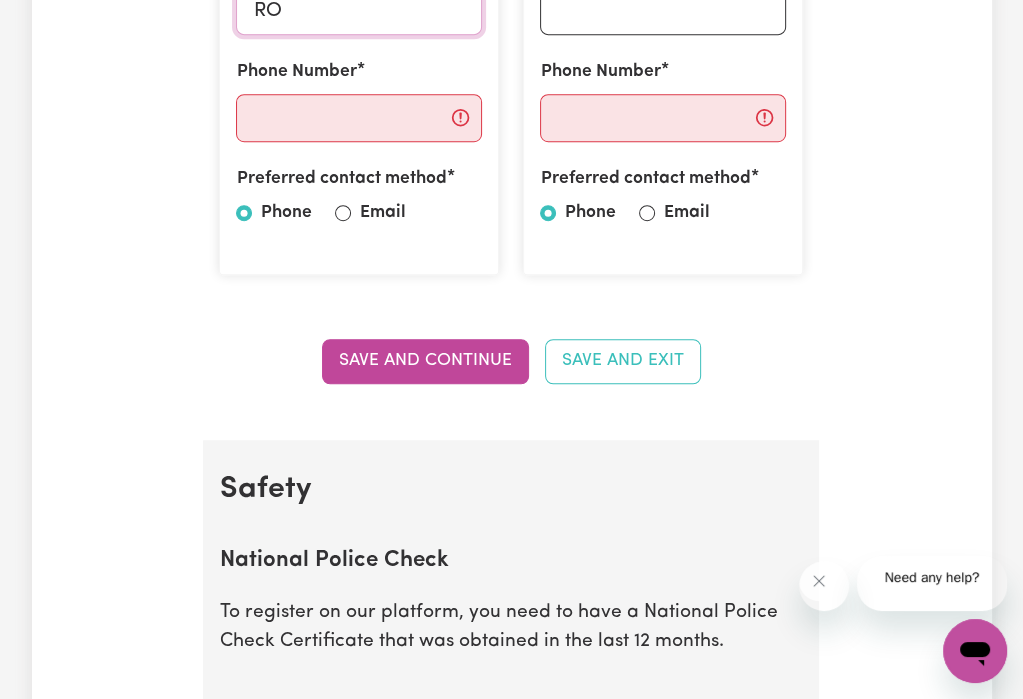 type on "R" 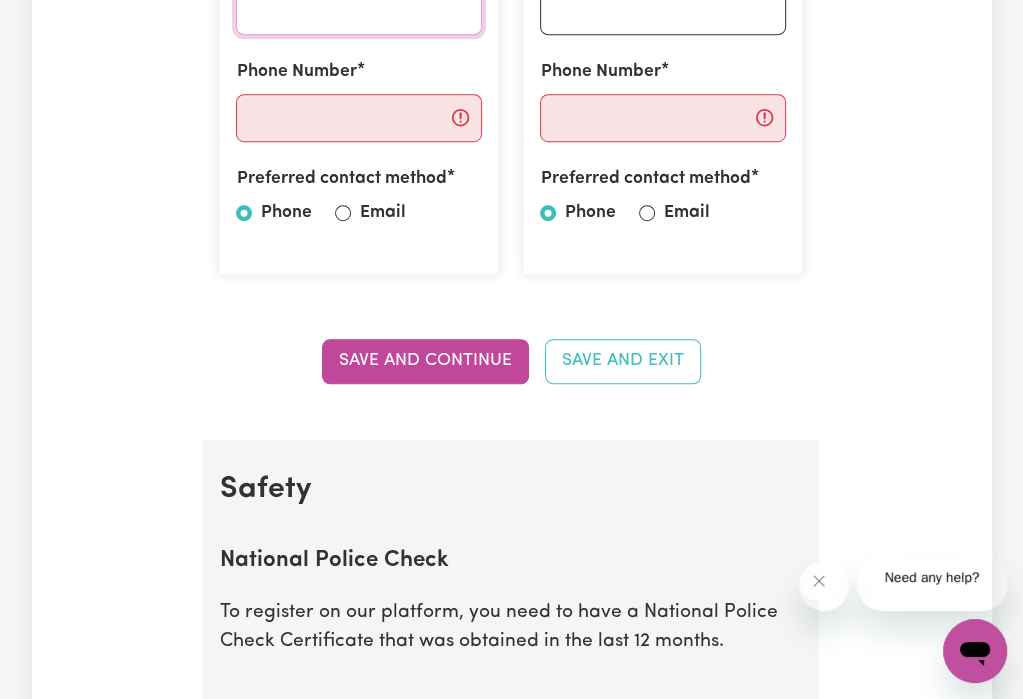 type on "R" 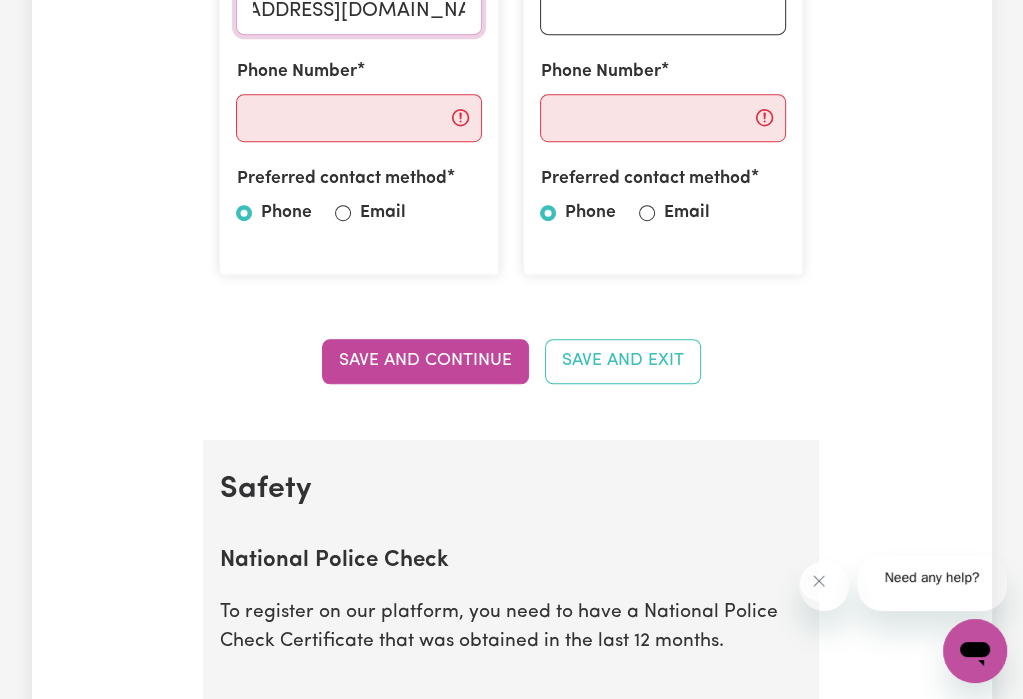 scroll, scrollTop: 0, scrollLeft: 108, axis: horizontal 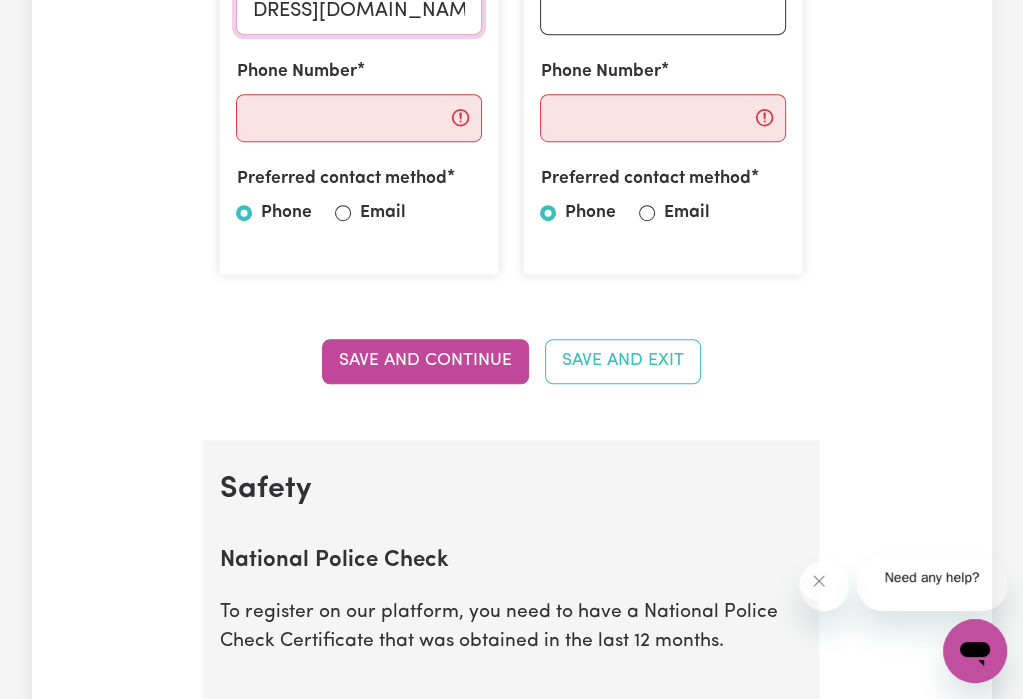 type on "[EMAIL_ADDRESS][DOMAIN_NAME]" 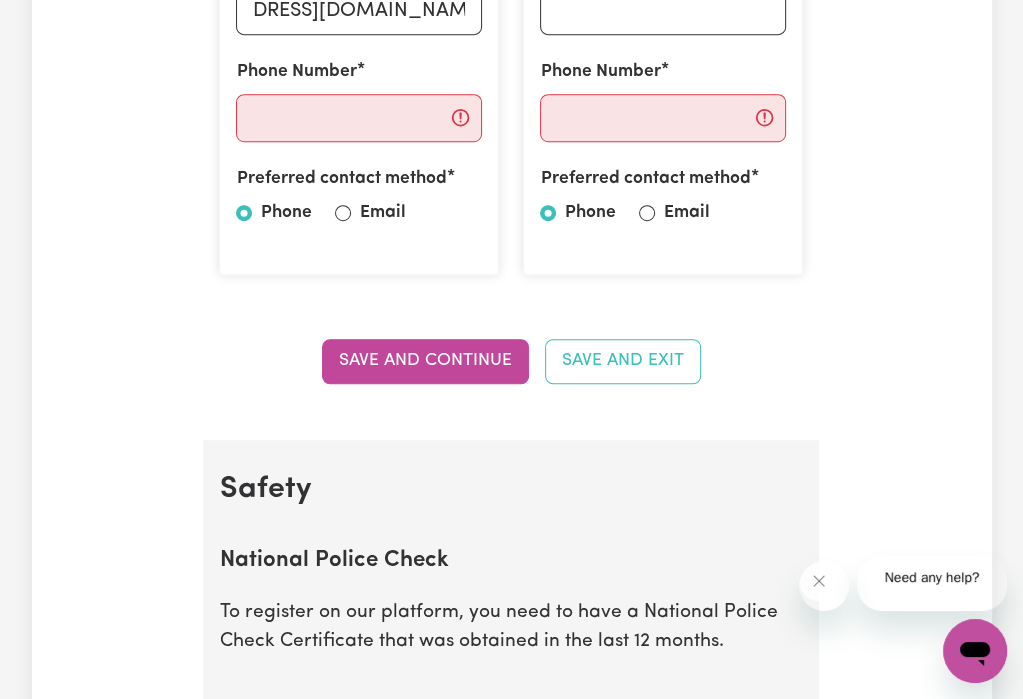 scroll, scrollTop: 0, scrollLeft: 0, axis: both 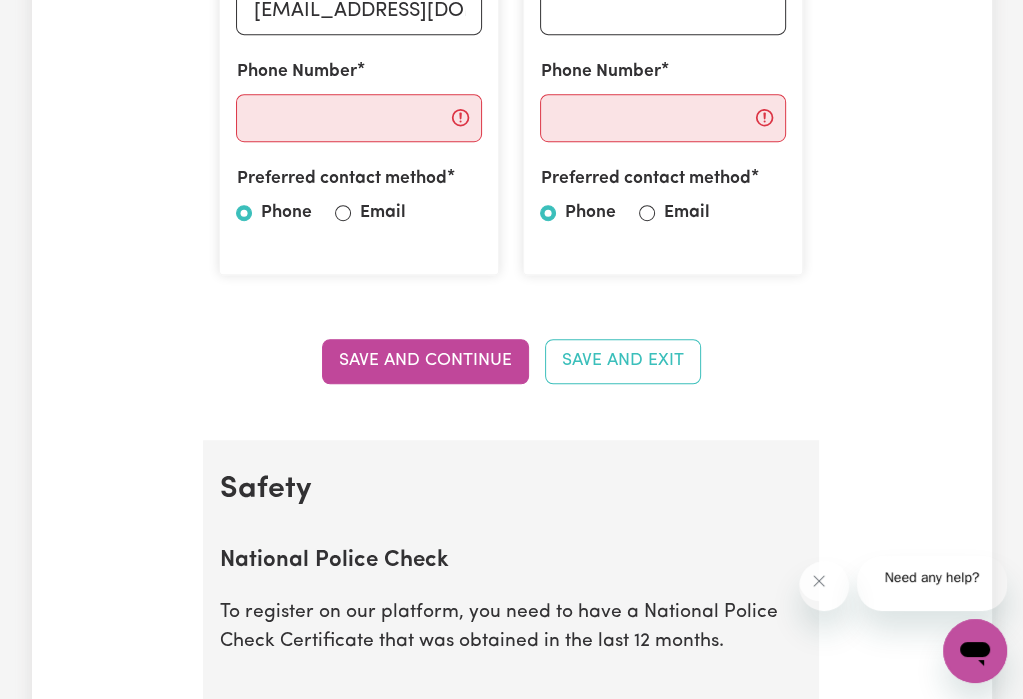 click on "Referee 1 Name [PERSON_NAME] Email Address [EMAIL_ADDRESS][DOMAIN_NAME] Phone Number Preferred contact method Phone Email" at bounding box center [359, 24] 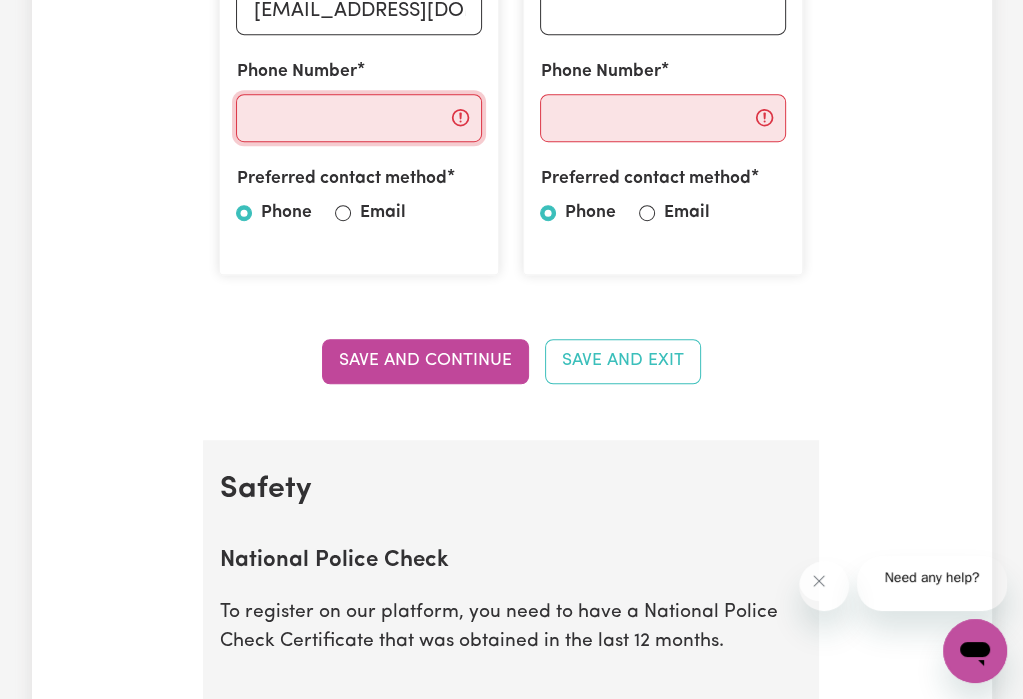 click on "Phone Number" at bounding box center (359, 118) 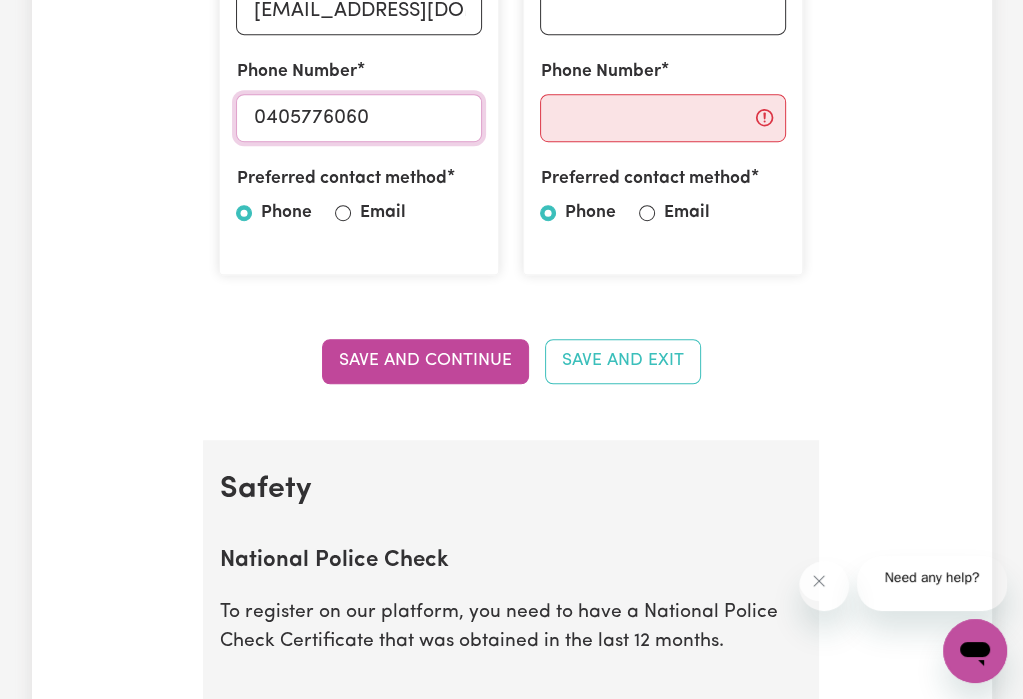 type on "0405776060" 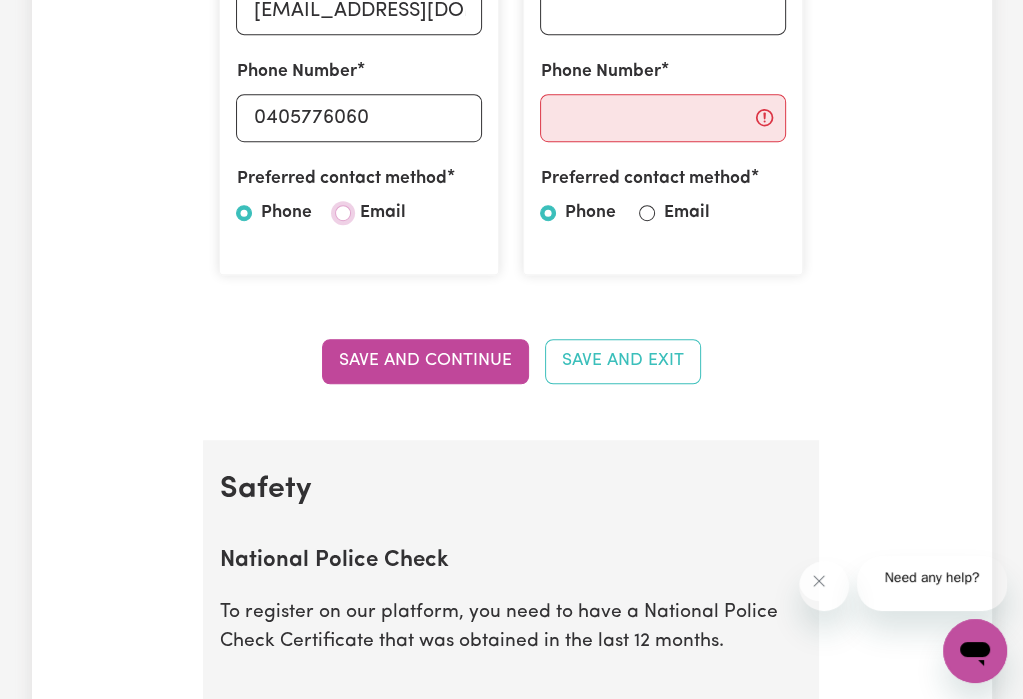 click on "Email" at bounding box center (343, 213) 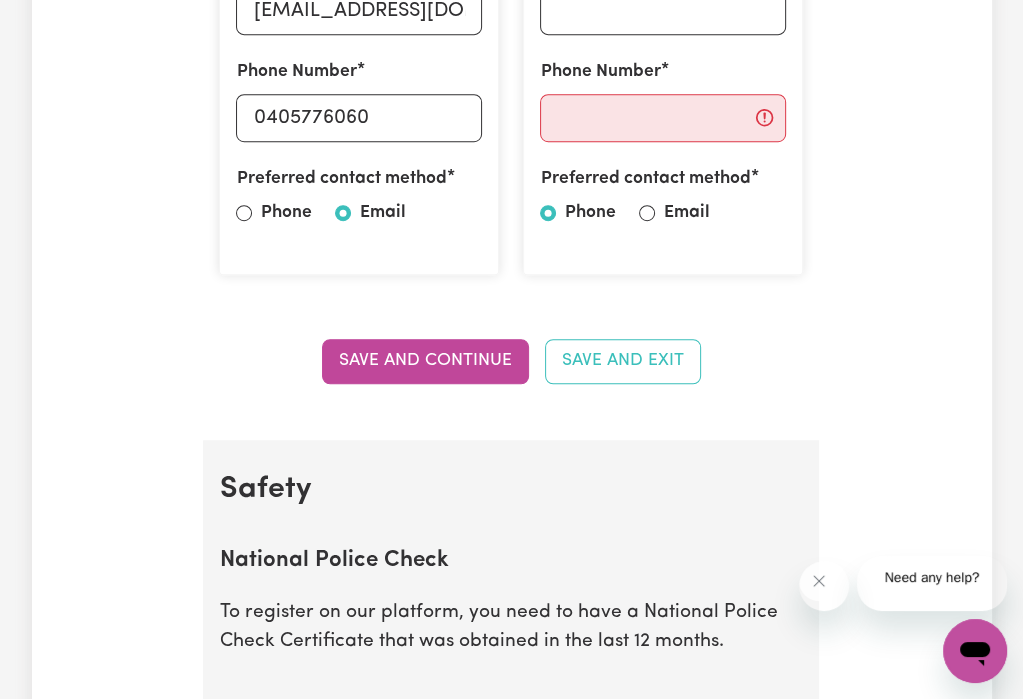 click on "Name" at bounding box center (663, -95) 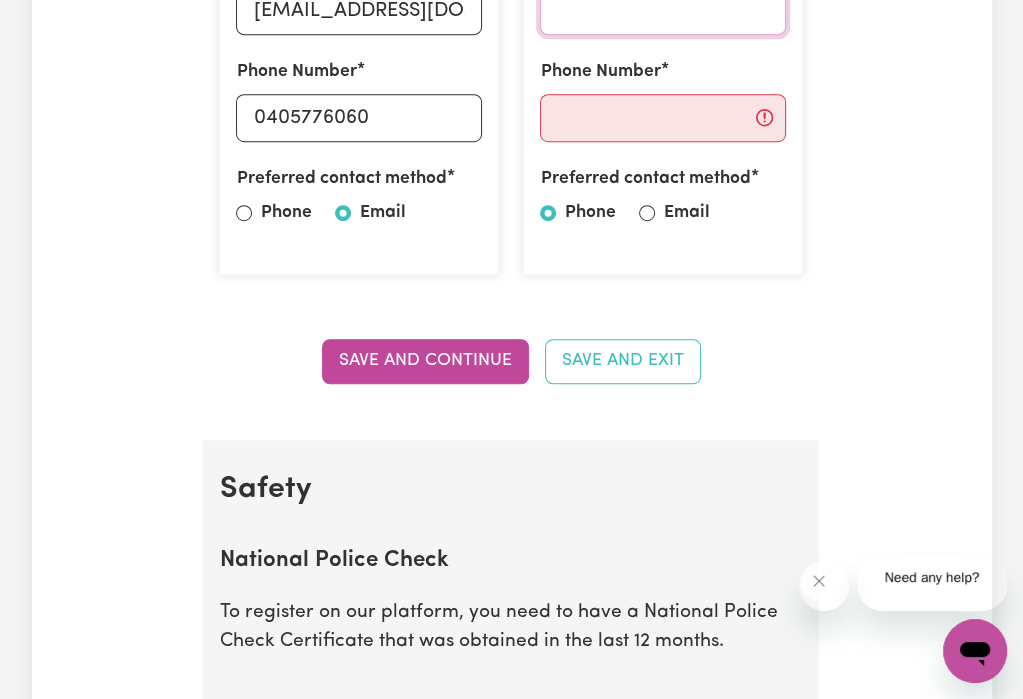 click on "Email Address" at bounding box center [663, 11] 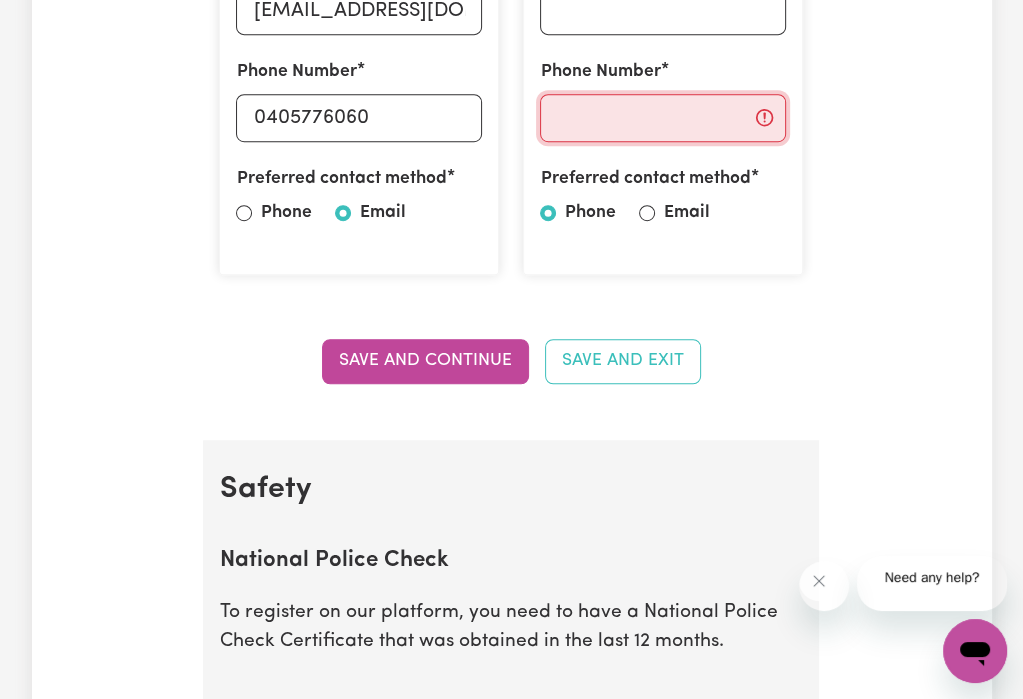 click on "Phone Number" at bounding box center (663, 118) 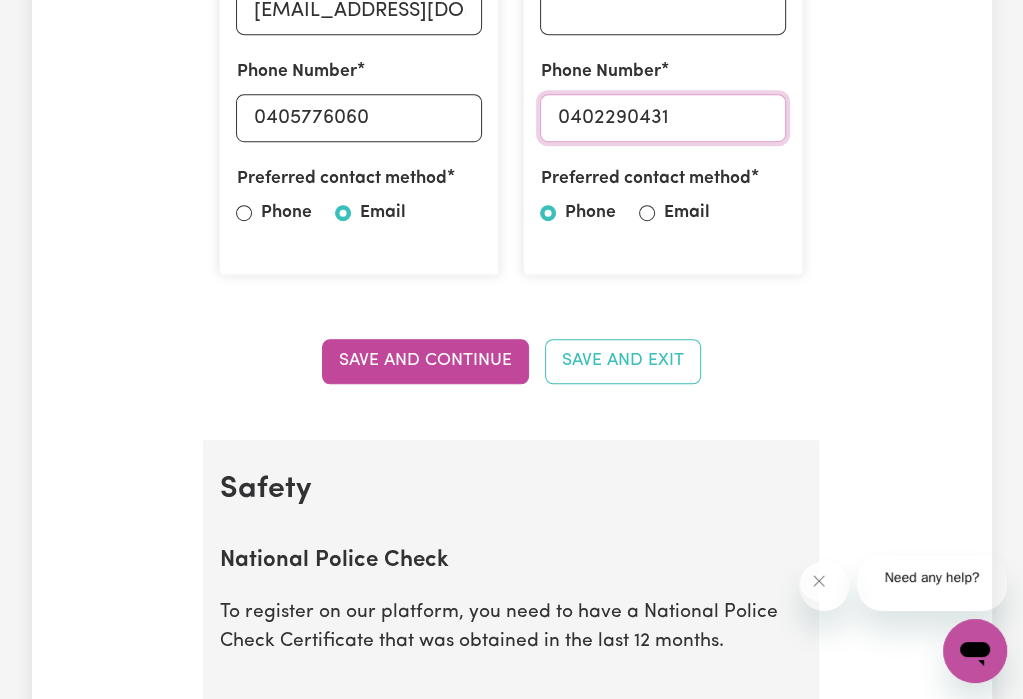 type on "0402290431" 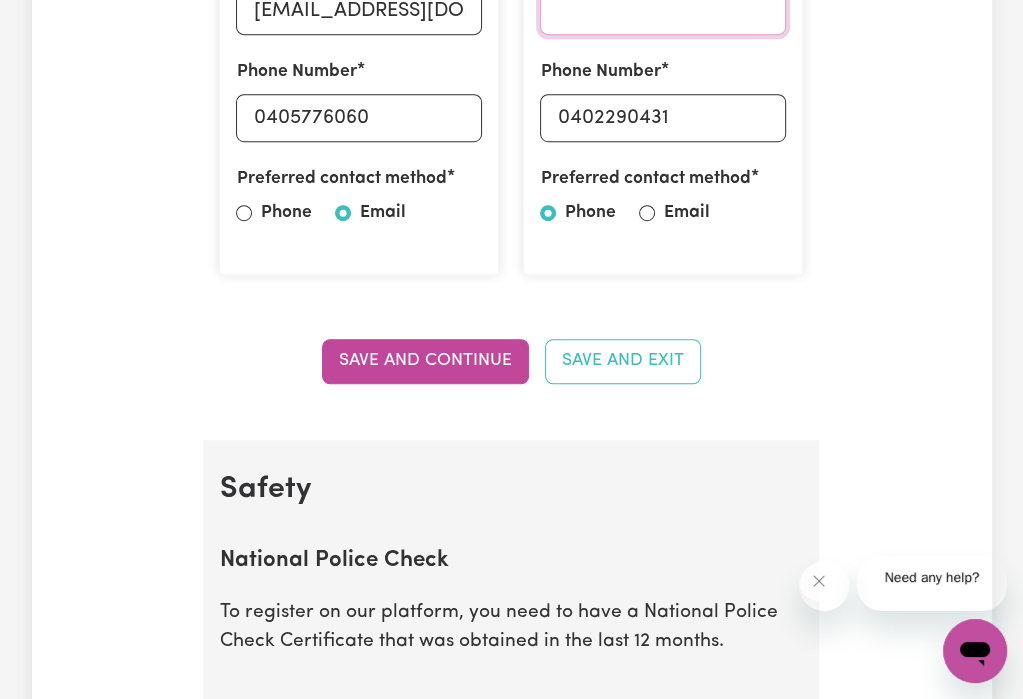 click on "Email Address" at bounding box center [663, 11] 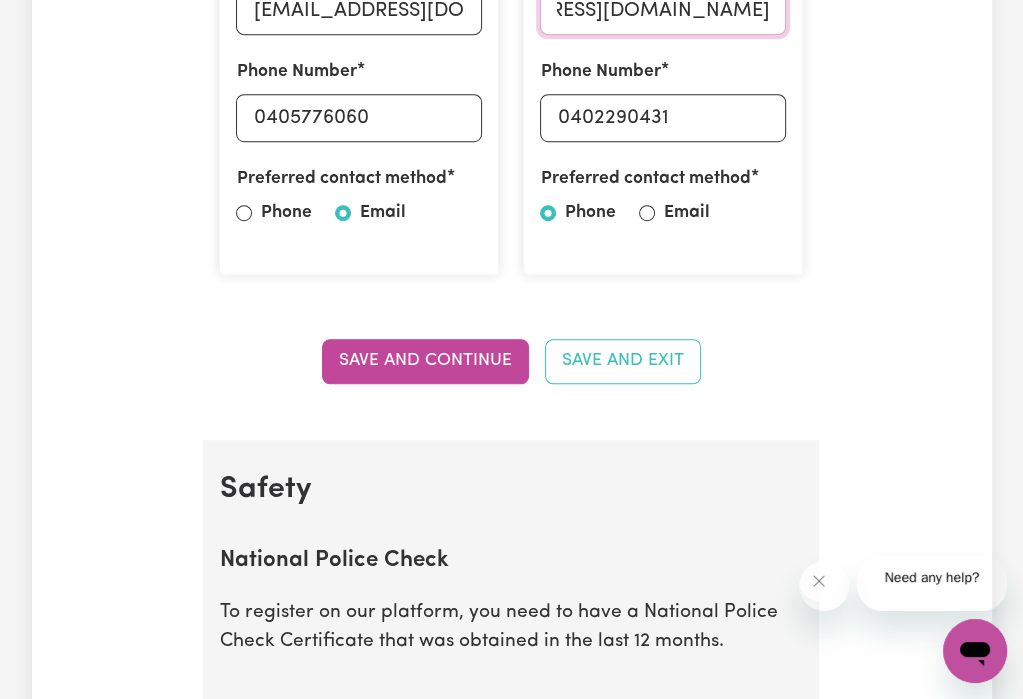 scroll, scrollTop: 0, scrollLeft: 154, axis: horizontal 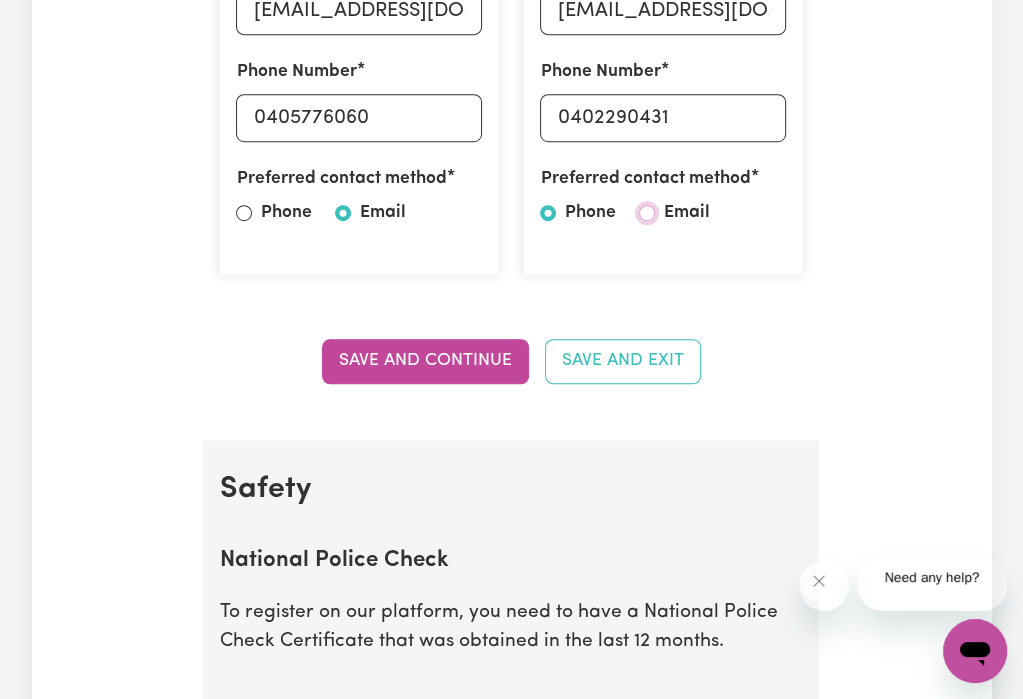 click on "Email" at bounding box center [647, 213] 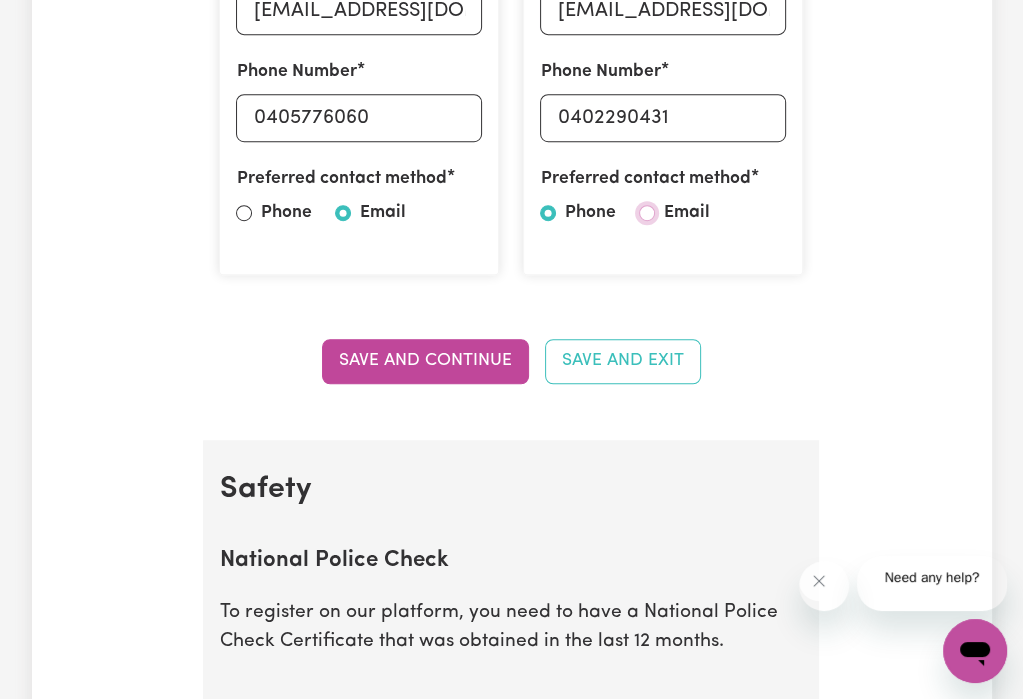 radio on "true" 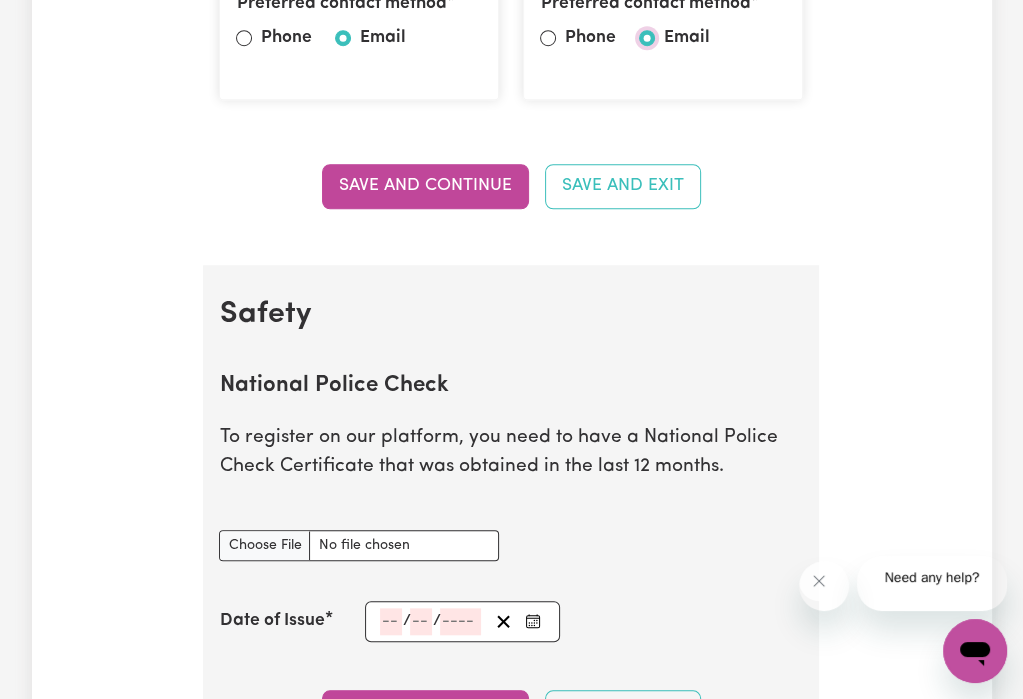 scroll, scrollTop: 1025, scrollLeft: 0, axis: vertical 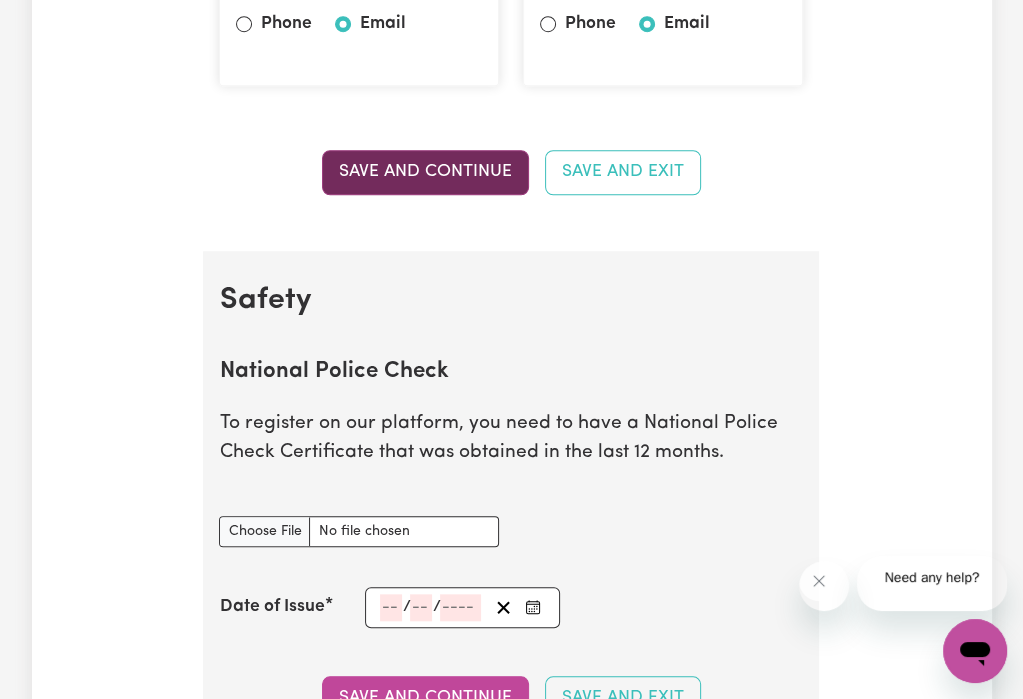 click on "Save and Continue" at bounding box center [425, 172] 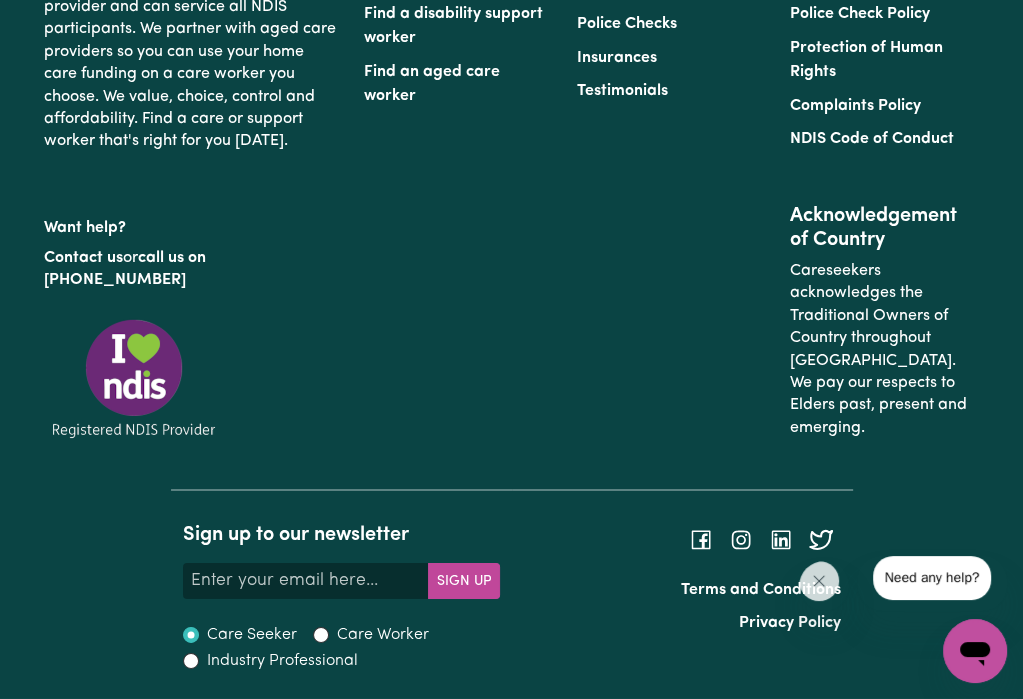 scroll, scrollTop: 4294, scrollLeft: 0, axis: vertical 